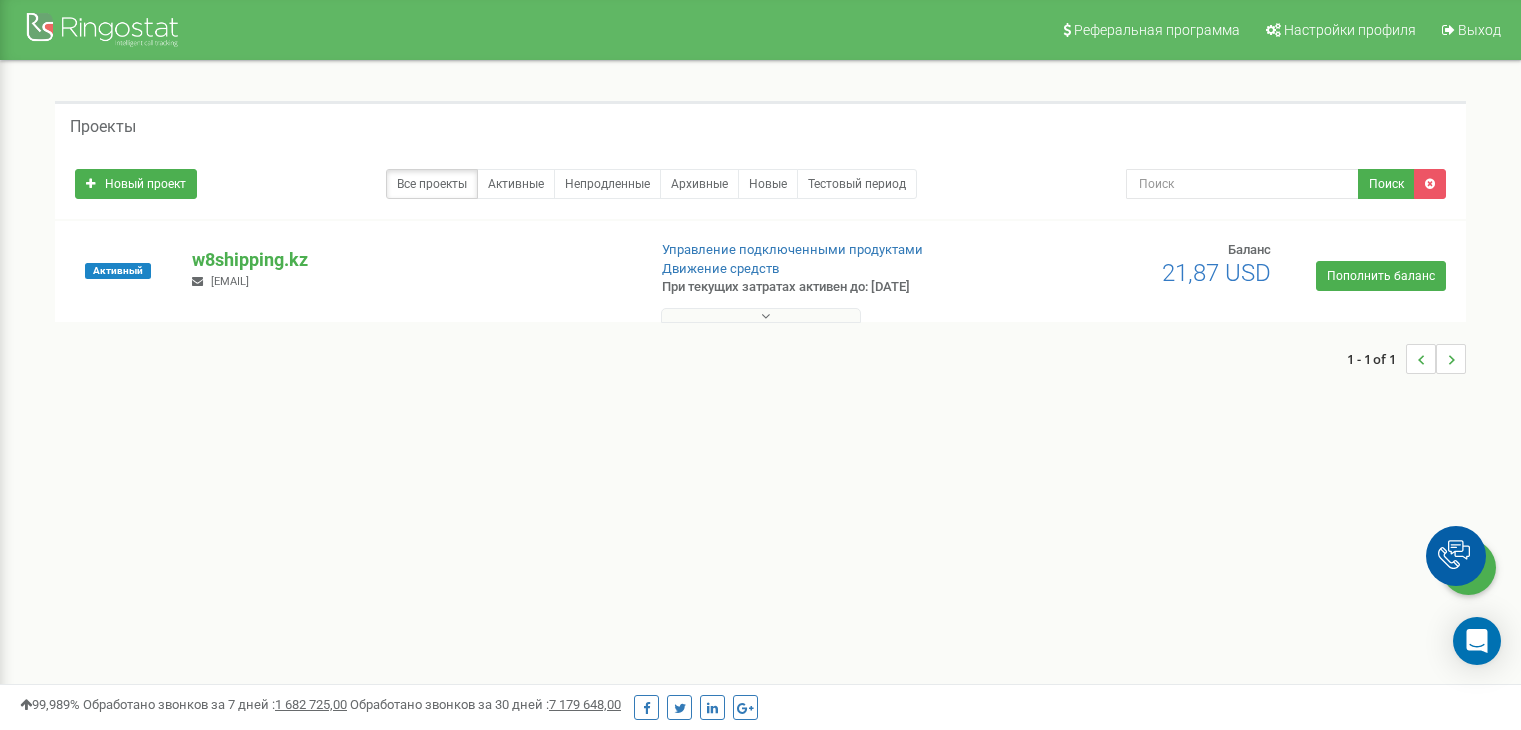 scroll, scrollTop: 0, scrollLeft: 0, axis: both 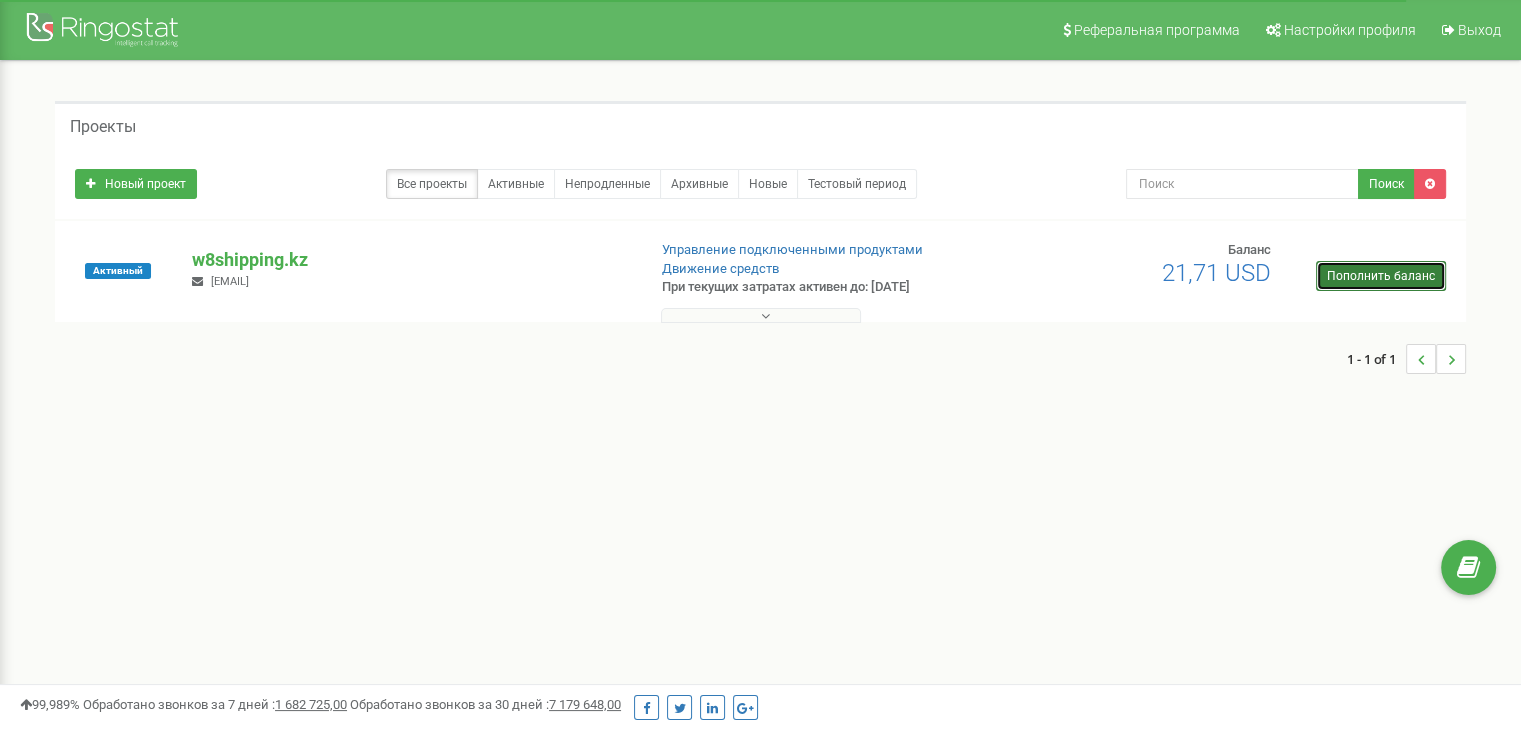 click on "Пополнить баланс" at bounding box center [1381, 276] 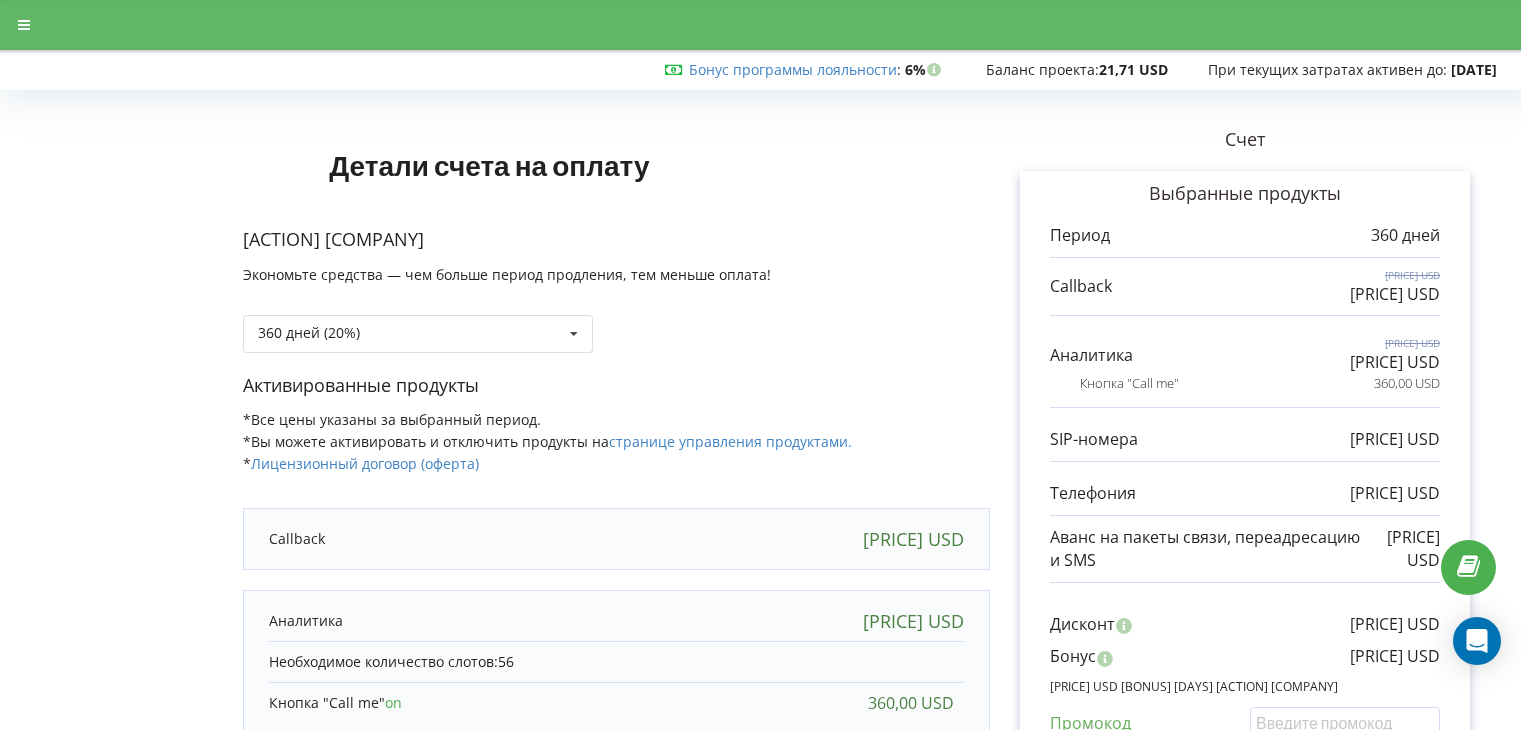 scroll, scrollTop: 0, scrollLeft: 0, axis: both 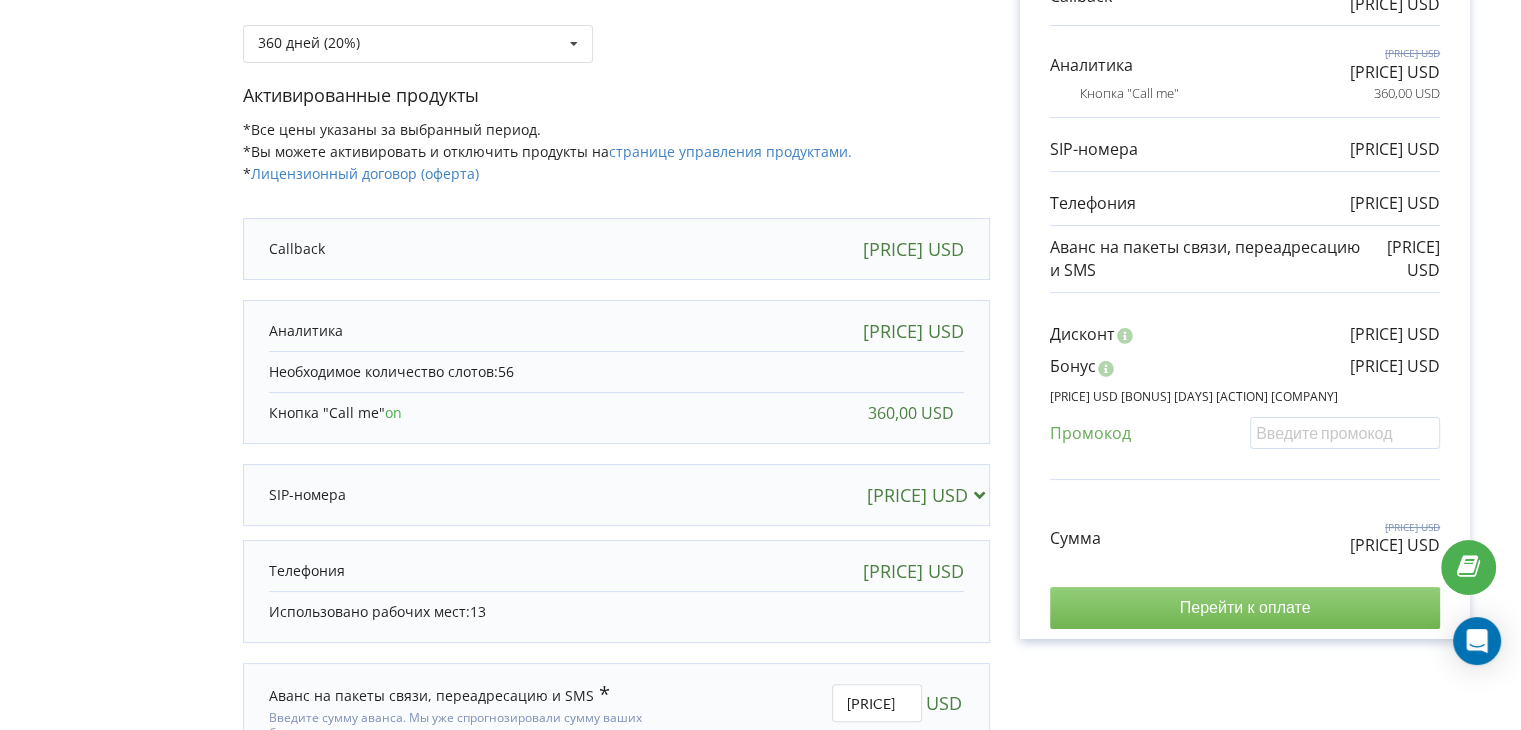 click on "Перейти к оплате" at bounding box center [1245, 608] 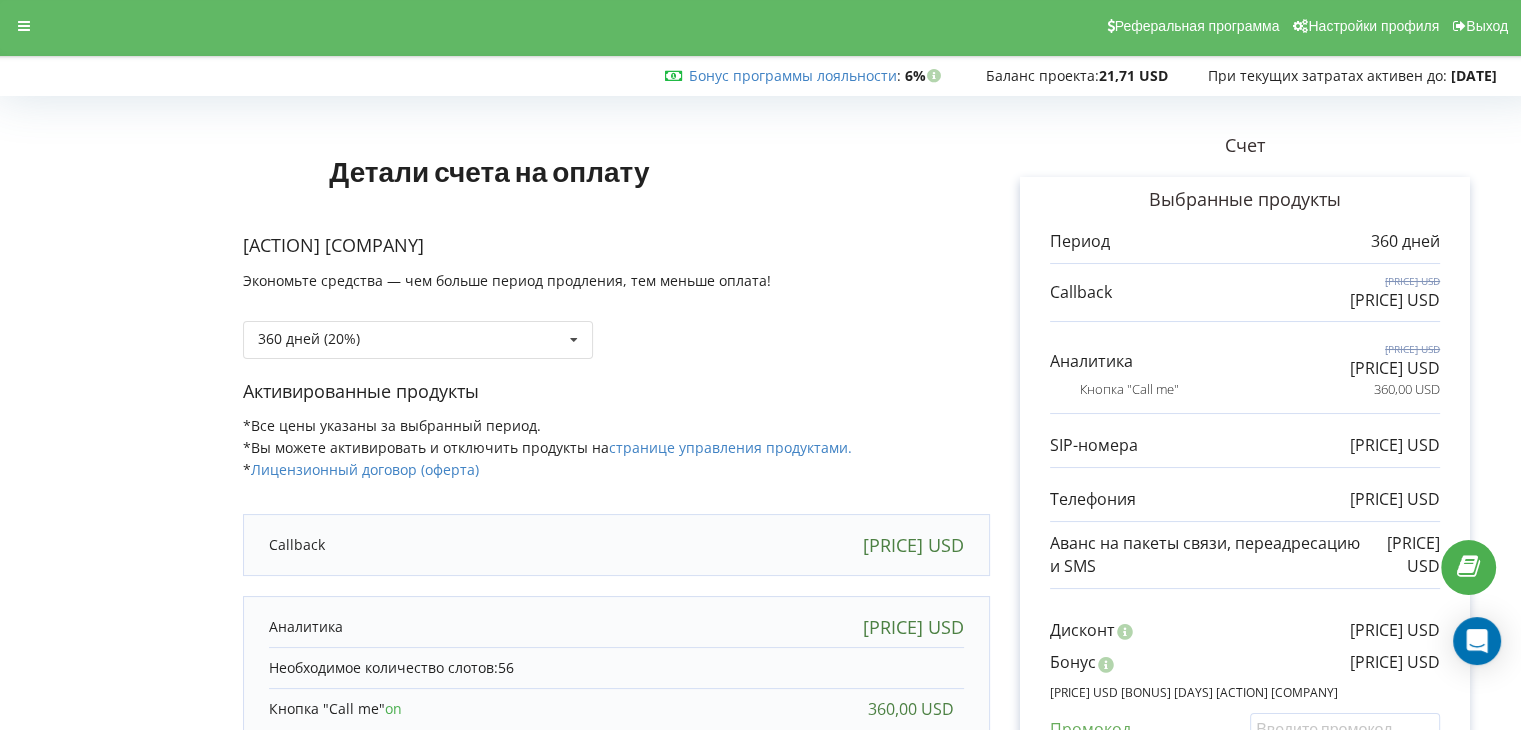 scroll, scrollTop: 0, scrollLeft: 0, axis: both 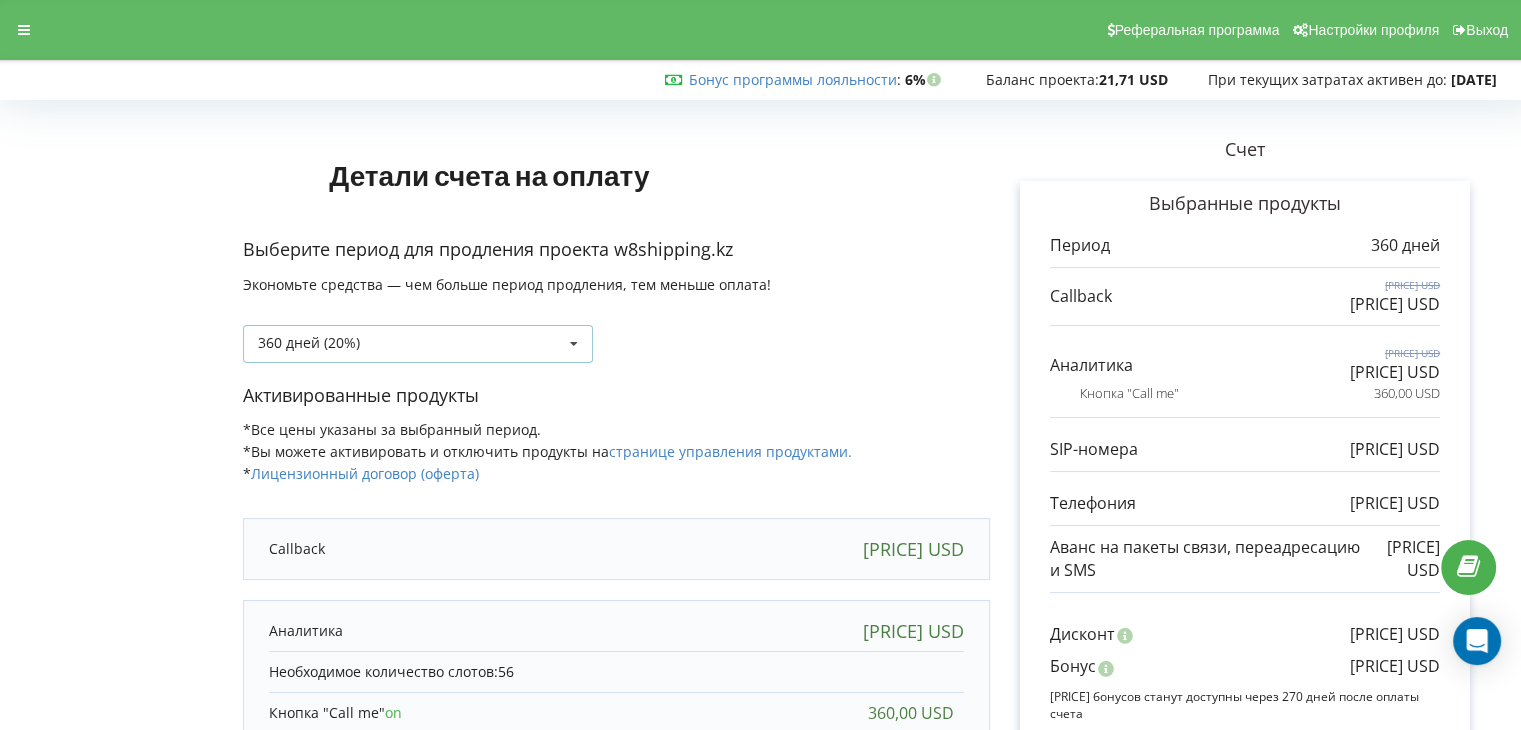 click at bounding box center (574, 344) 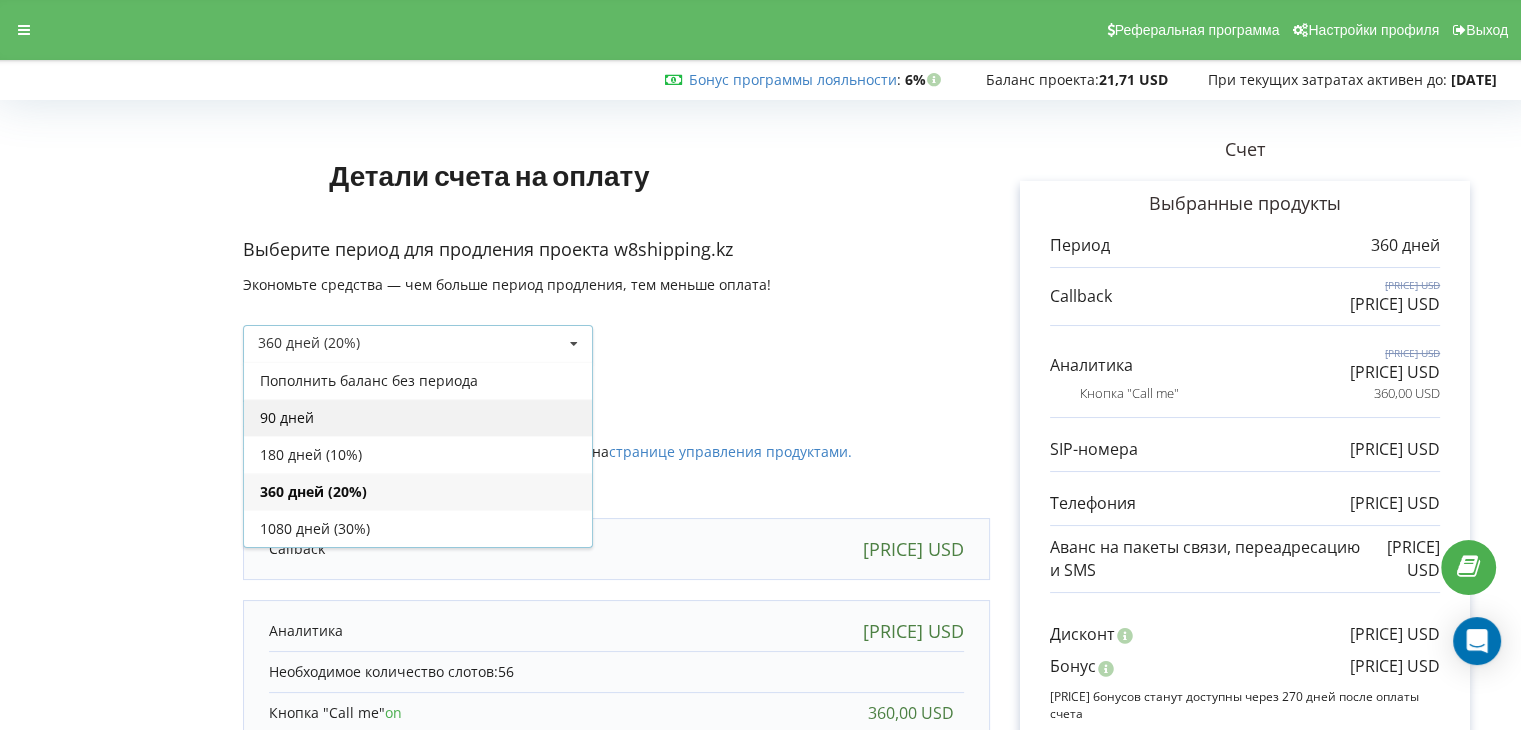 click on "90 дней" at bounding box center (418, 417) 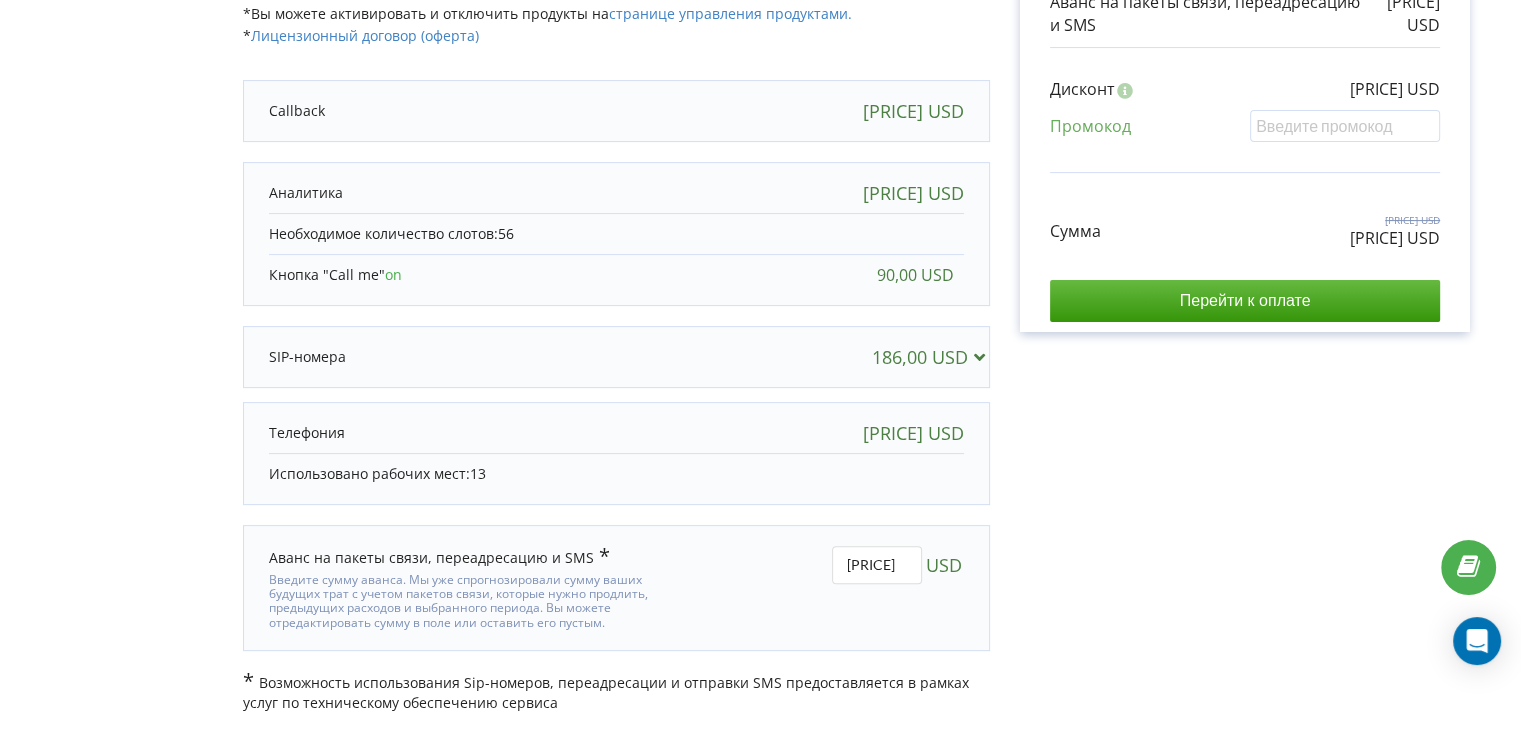 scroll, scrollTop: 445, scrollLeft: 0, axis: vertical 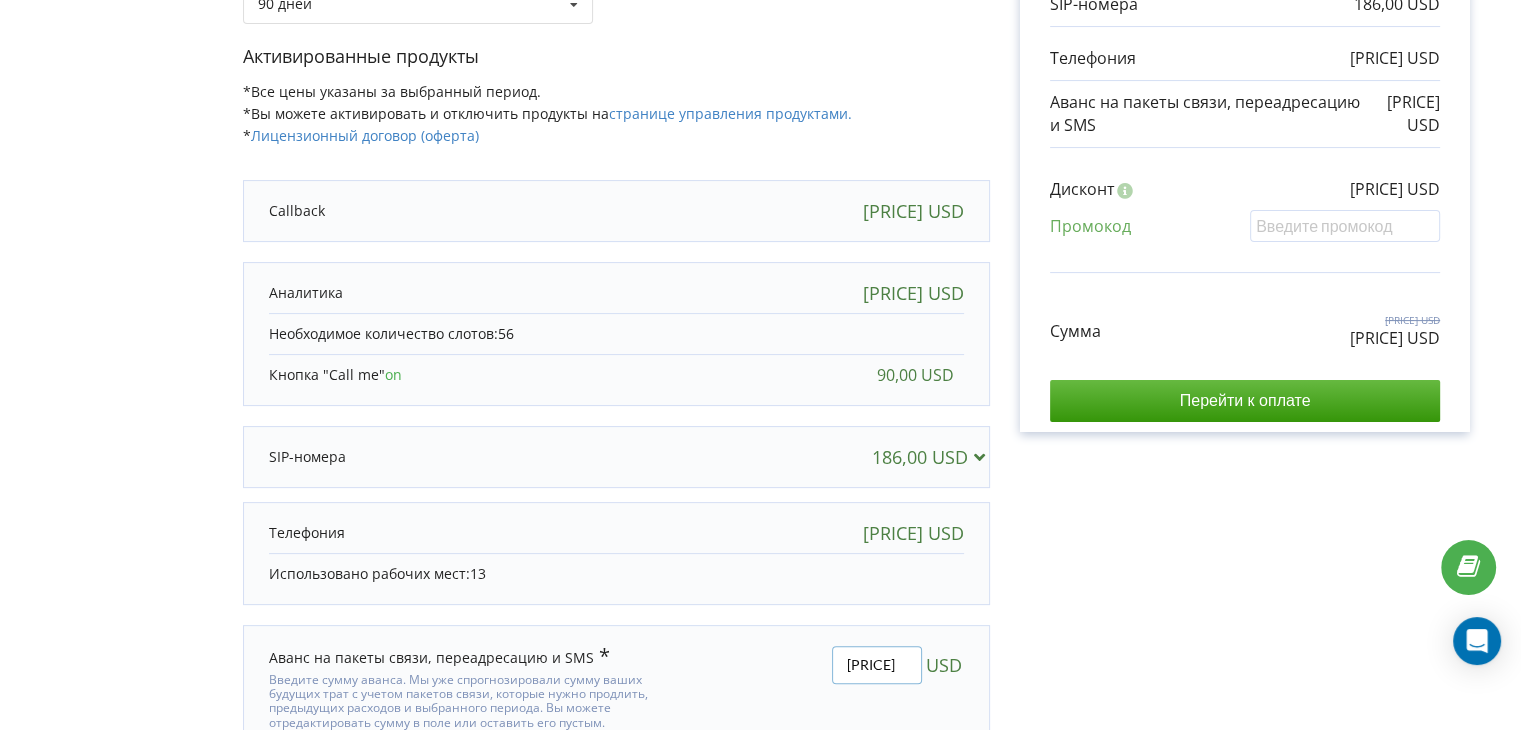drag, startPoint x: 898, startPoint y: 655, endPoint x: 819, endPoint y: 654, distance: 79.00633 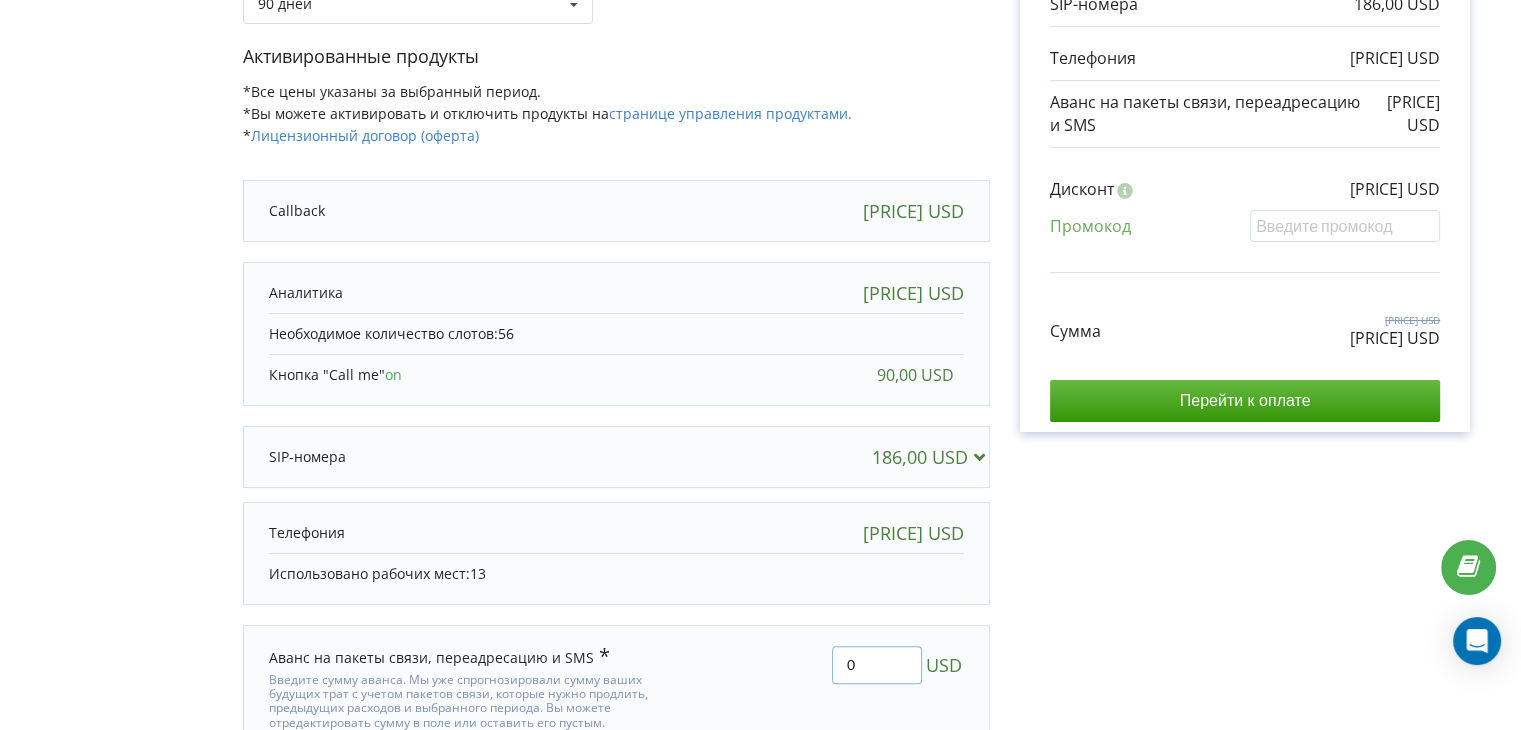 type on "0" 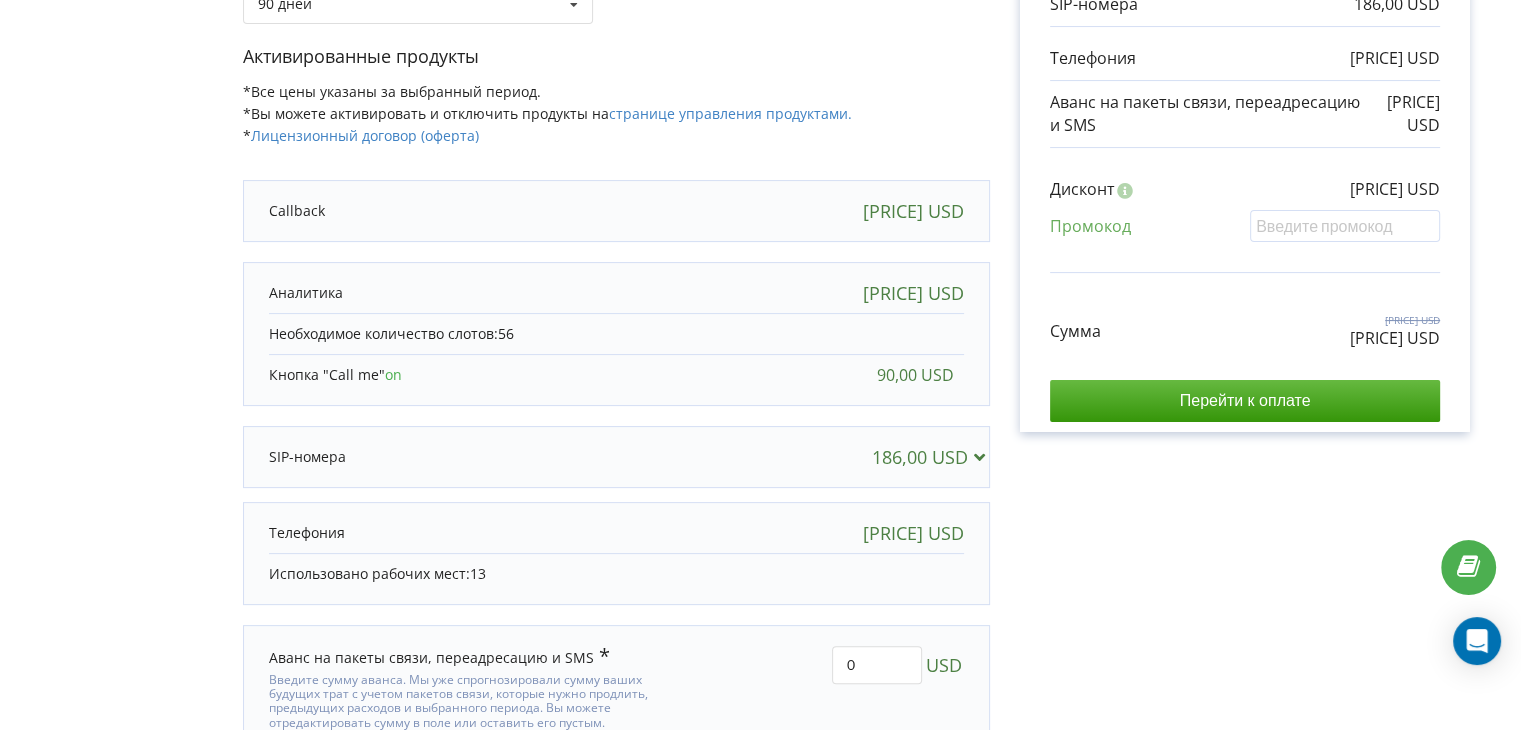 click on "В этом проекте есть незавершенный платеж.  Перейти на страницу неоплаченных счетов
Детали счета на оплату
Выберите период для продления проекта  w8shipping.kz
Экономьте средства — чем больше период продления, тем меньше оплата! 90 дней 56 on  13 [PRICE]" at bounding box center [760, 237] 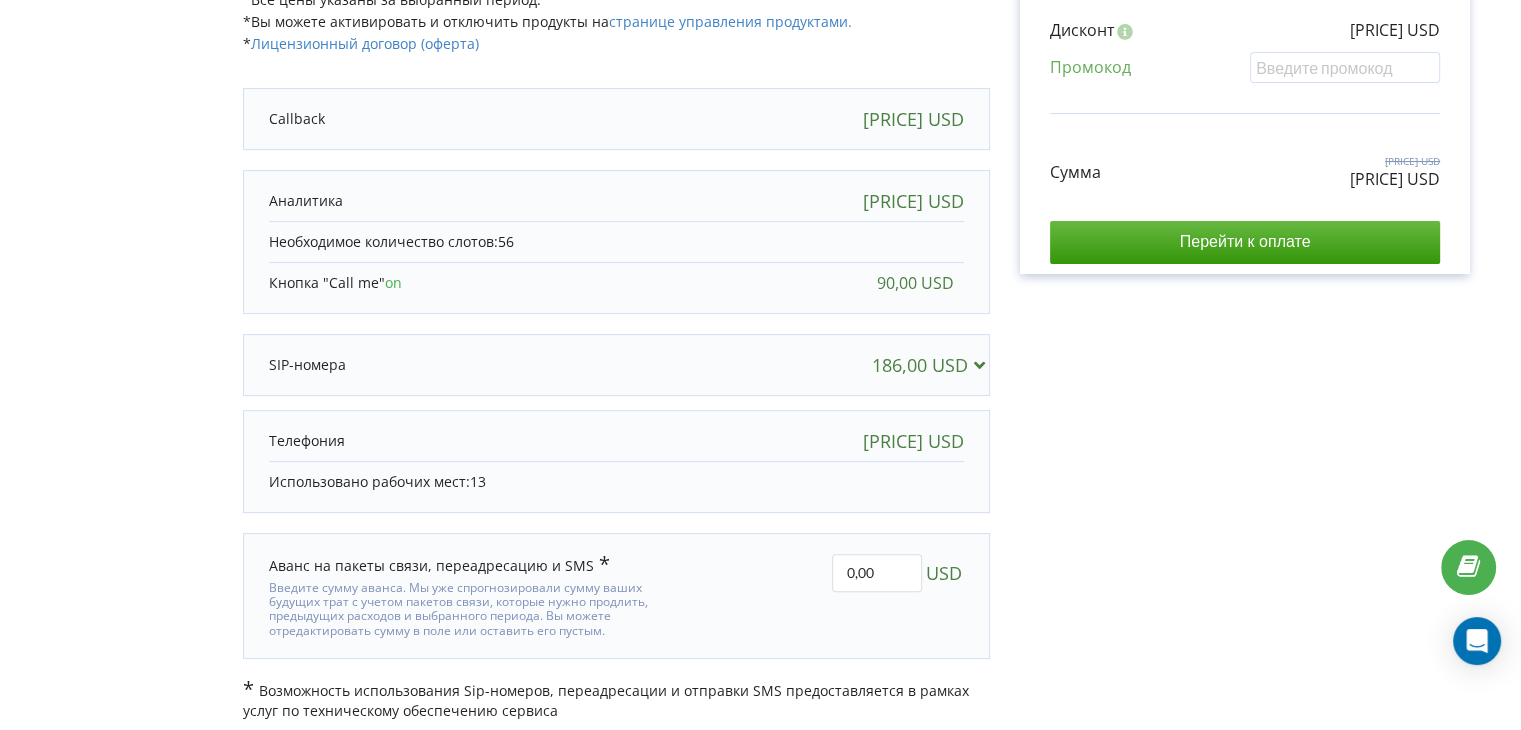 scroll, scrollTop: 545, scrollLeft: 0, axis: vertical 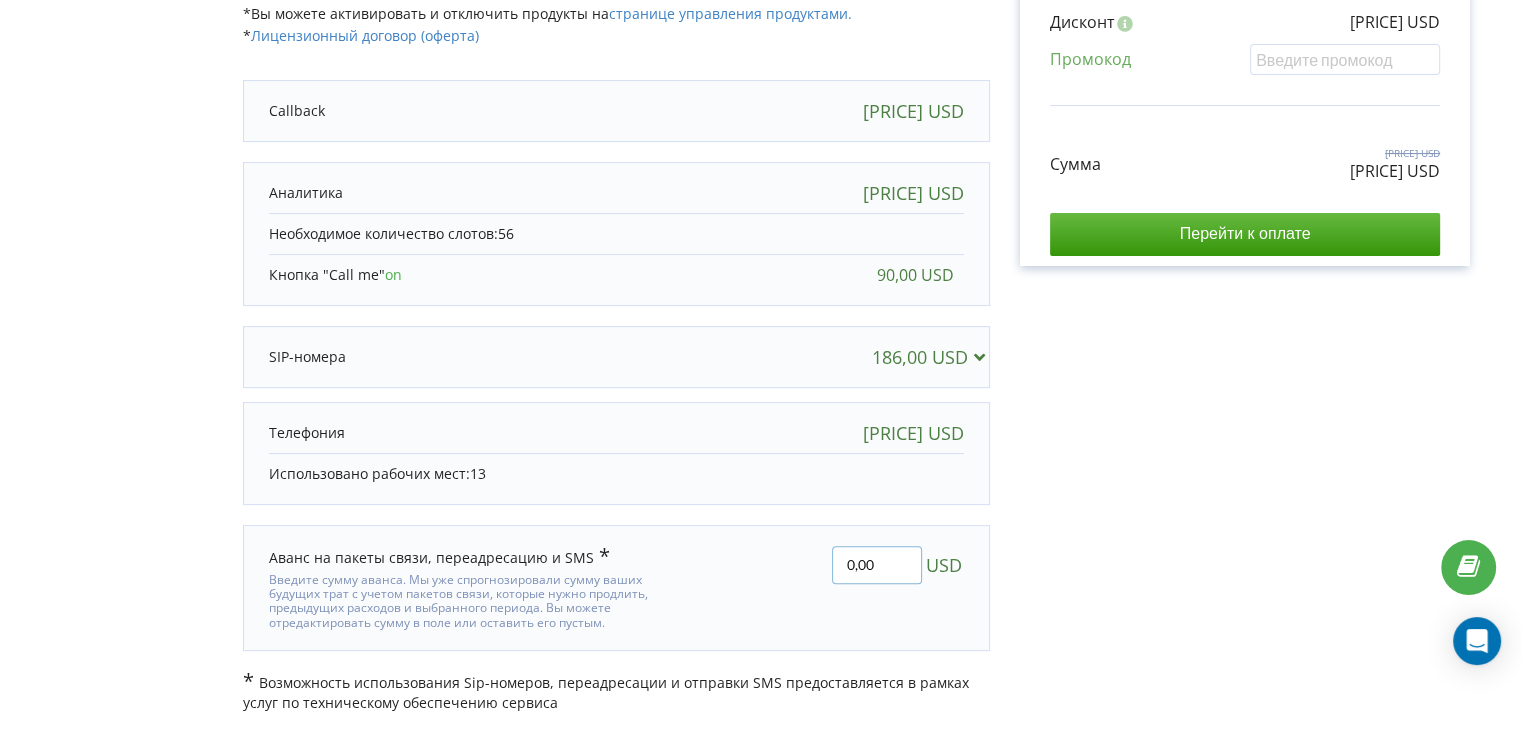 drag, startPoint x: 885, startPoint y: 559, endPoint x: 824, endPoint y: 559, distance: 61 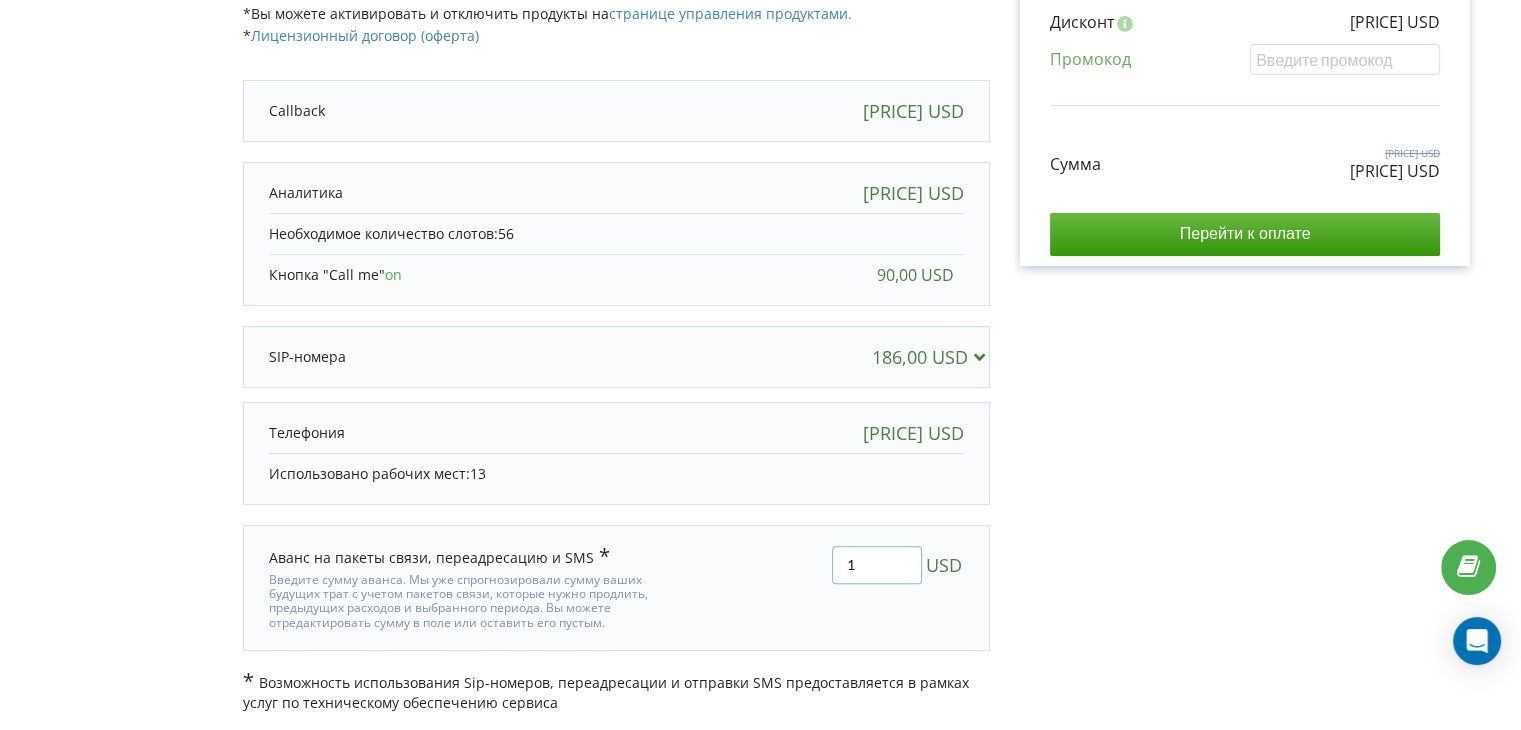 drag, startPoint x: 886, startPoint y: 565, endPoint x: 810, endPoint y: 565, distance: 76 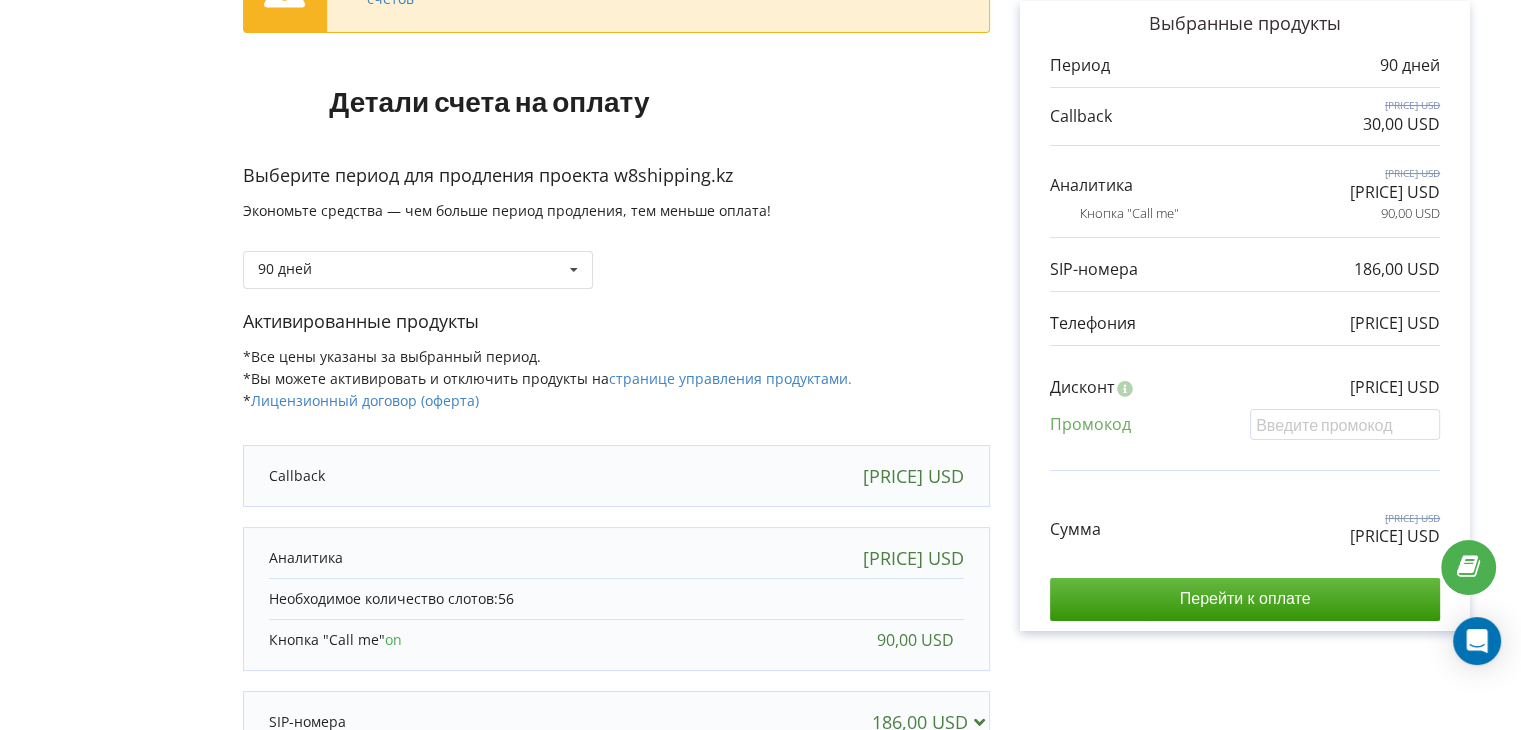 scroll, scrollTop: 445, scrollLeft: 0, axis: vertical 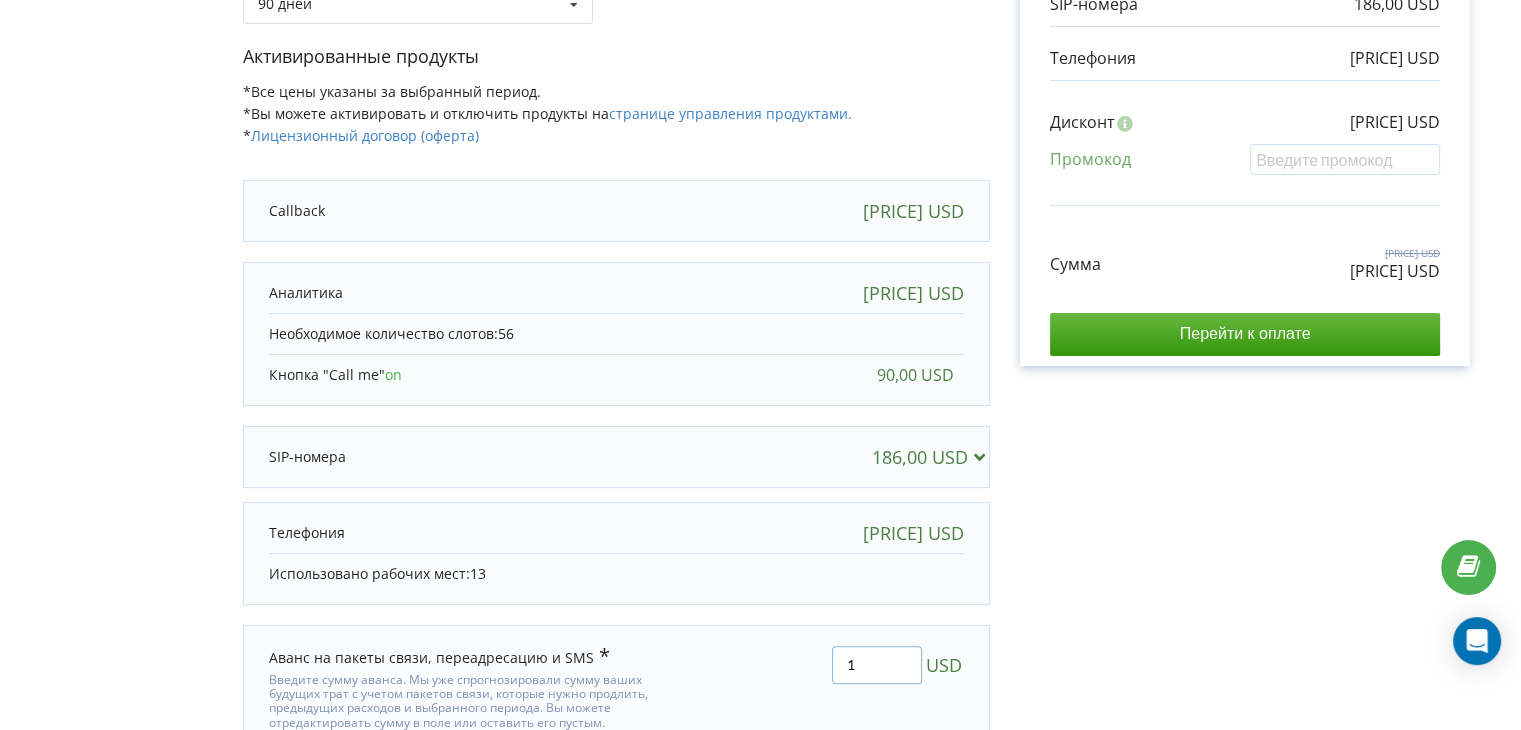 type on "1" 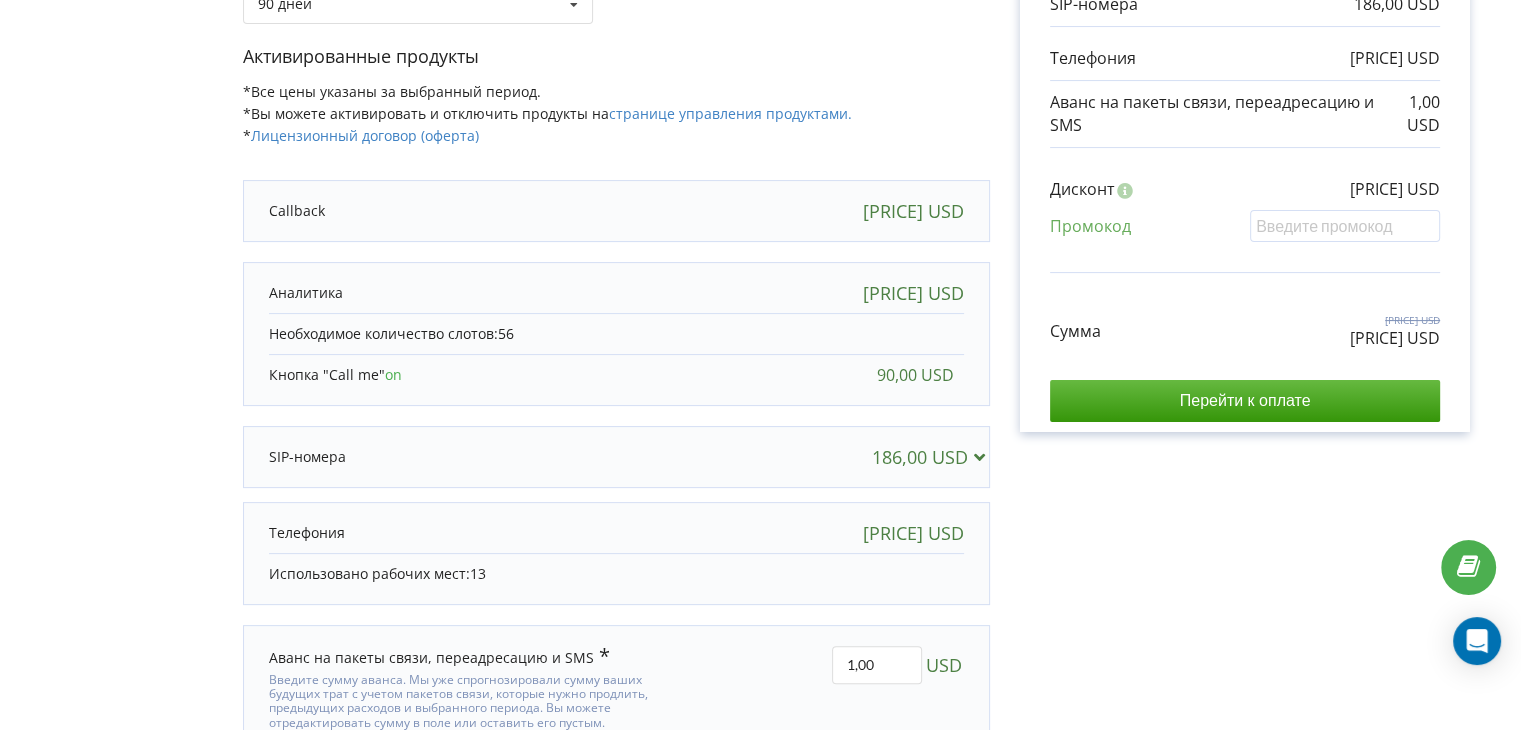 scroll, scrollTop: 545, scrollLeft: 0, axis: vertical 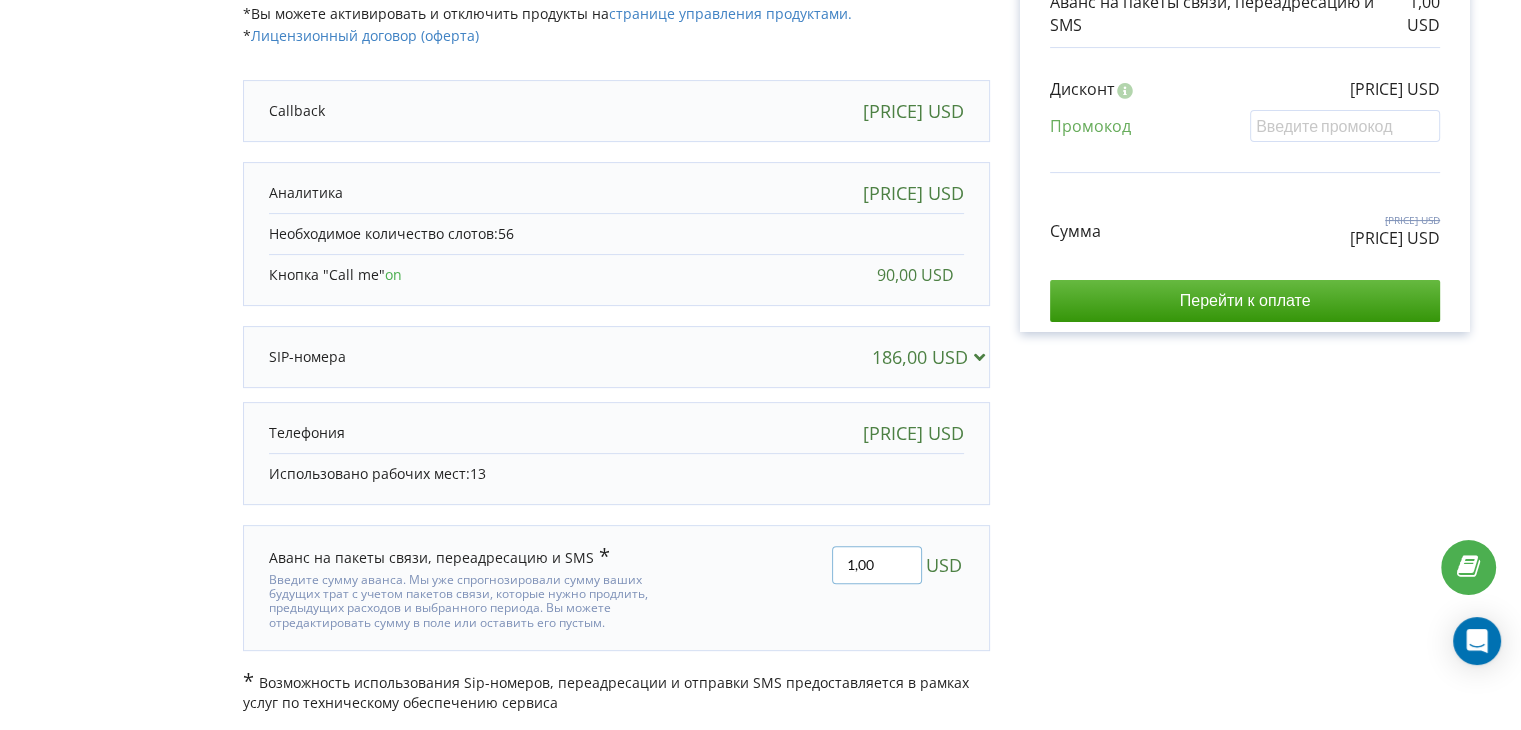 click on "1,00" at bounding box center [877, 565] 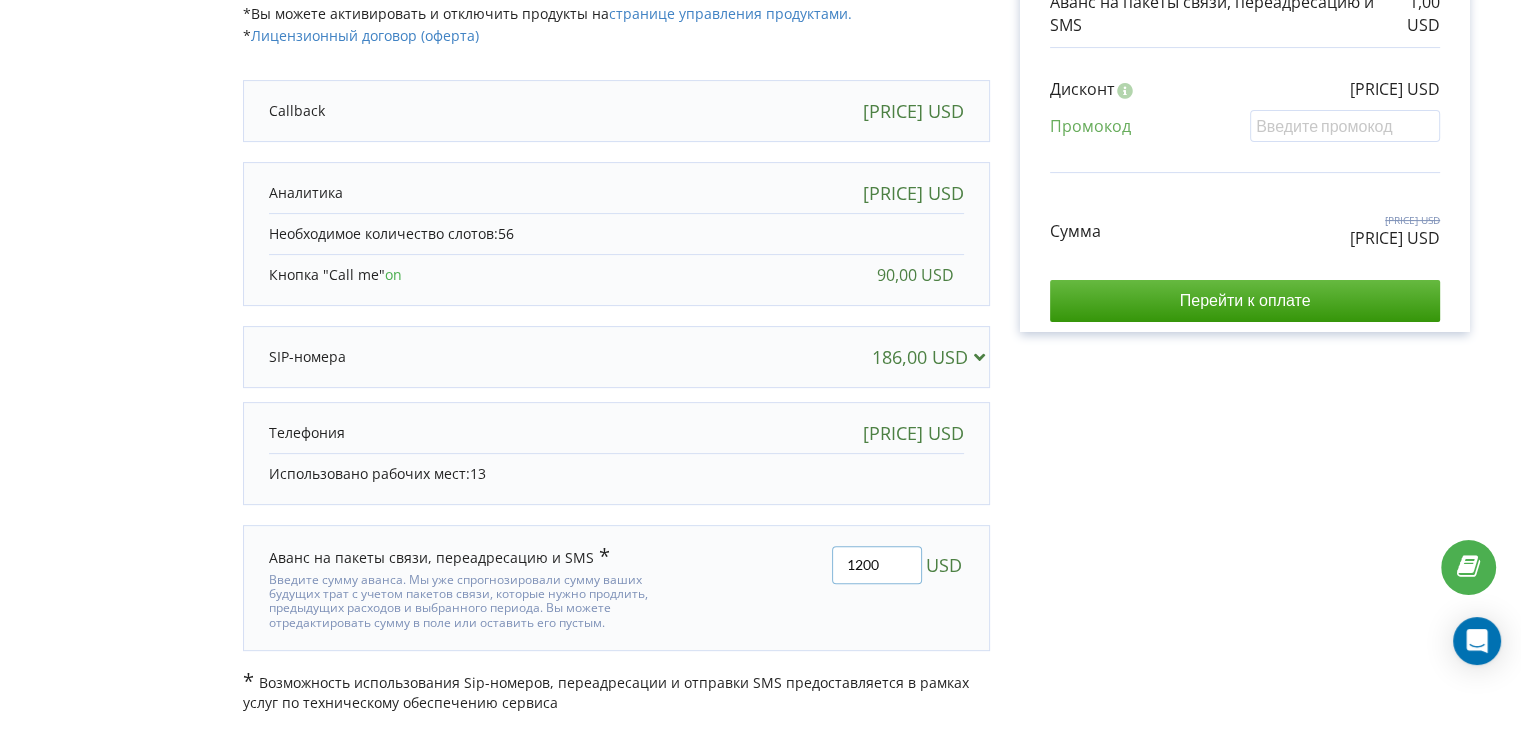 type on "1200" 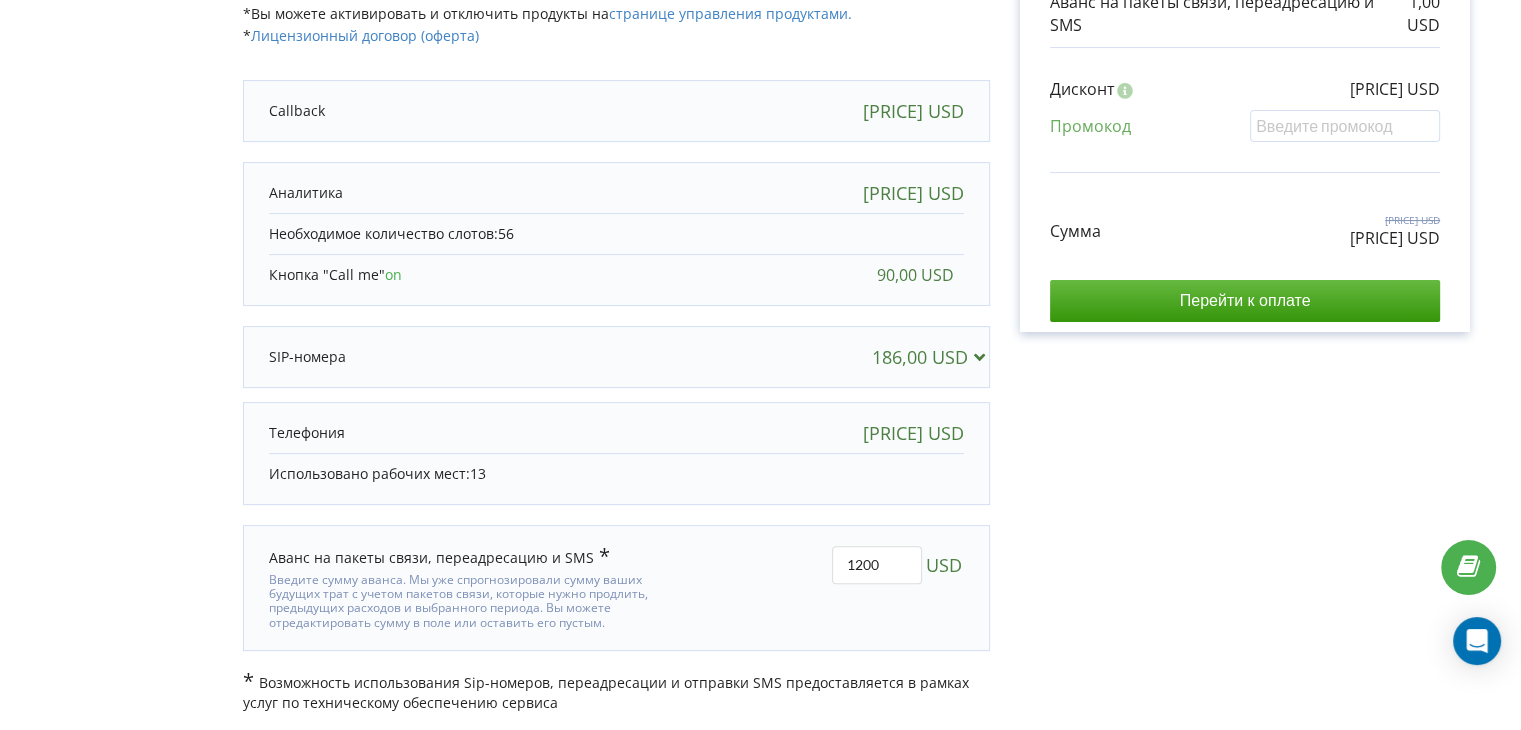 click on "В этом проекте есть незавершенный платеж.  Перейти на страницу неоплаченных счетов
Детали счета на оплату
Выберите период для продления проекта  w8shipping.kz
Экономьте средства — чем больше период продления, тем меньше оплата! 90 дней 56 on  13" at bounding box center (760, 137) 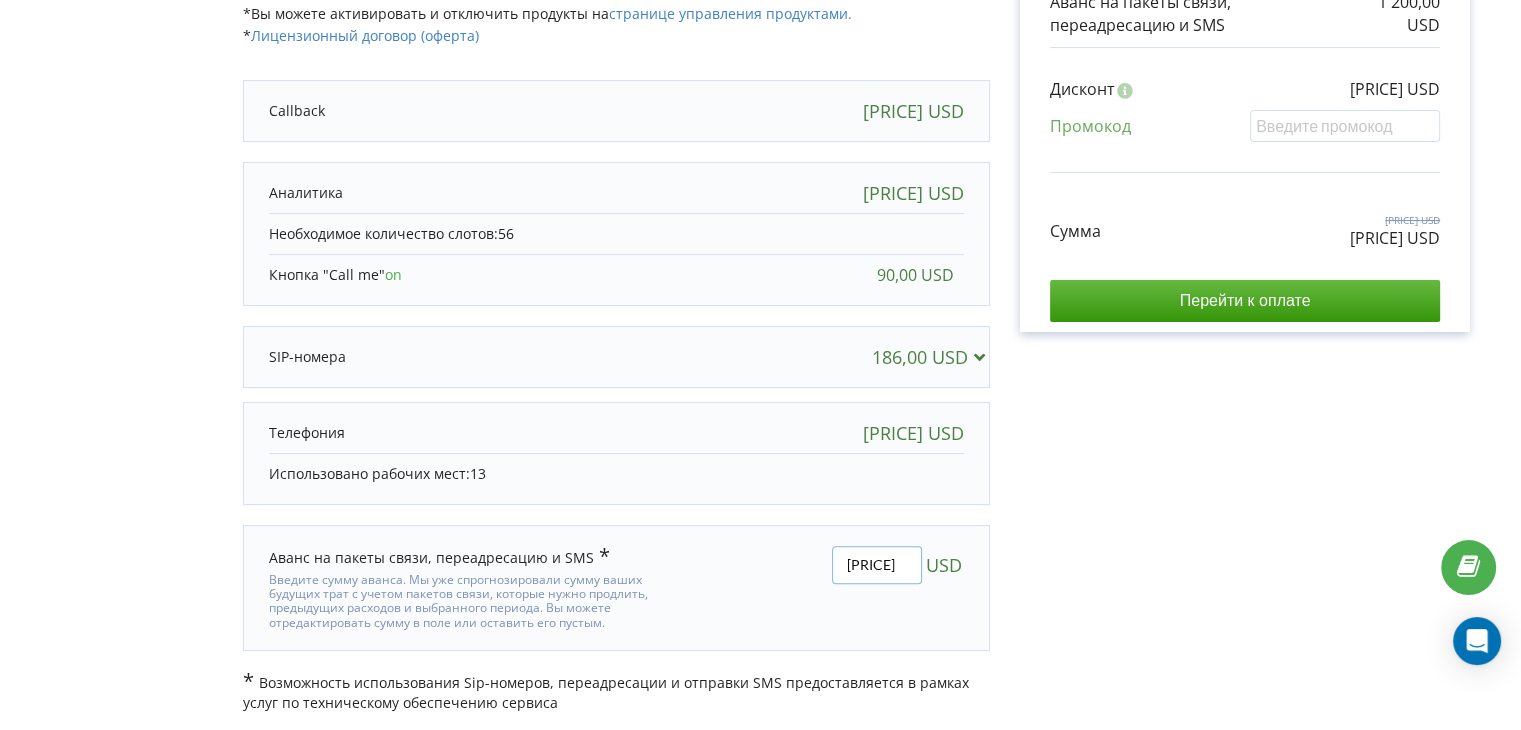 click on "[PRICE]" at bounding box center (877, 565) 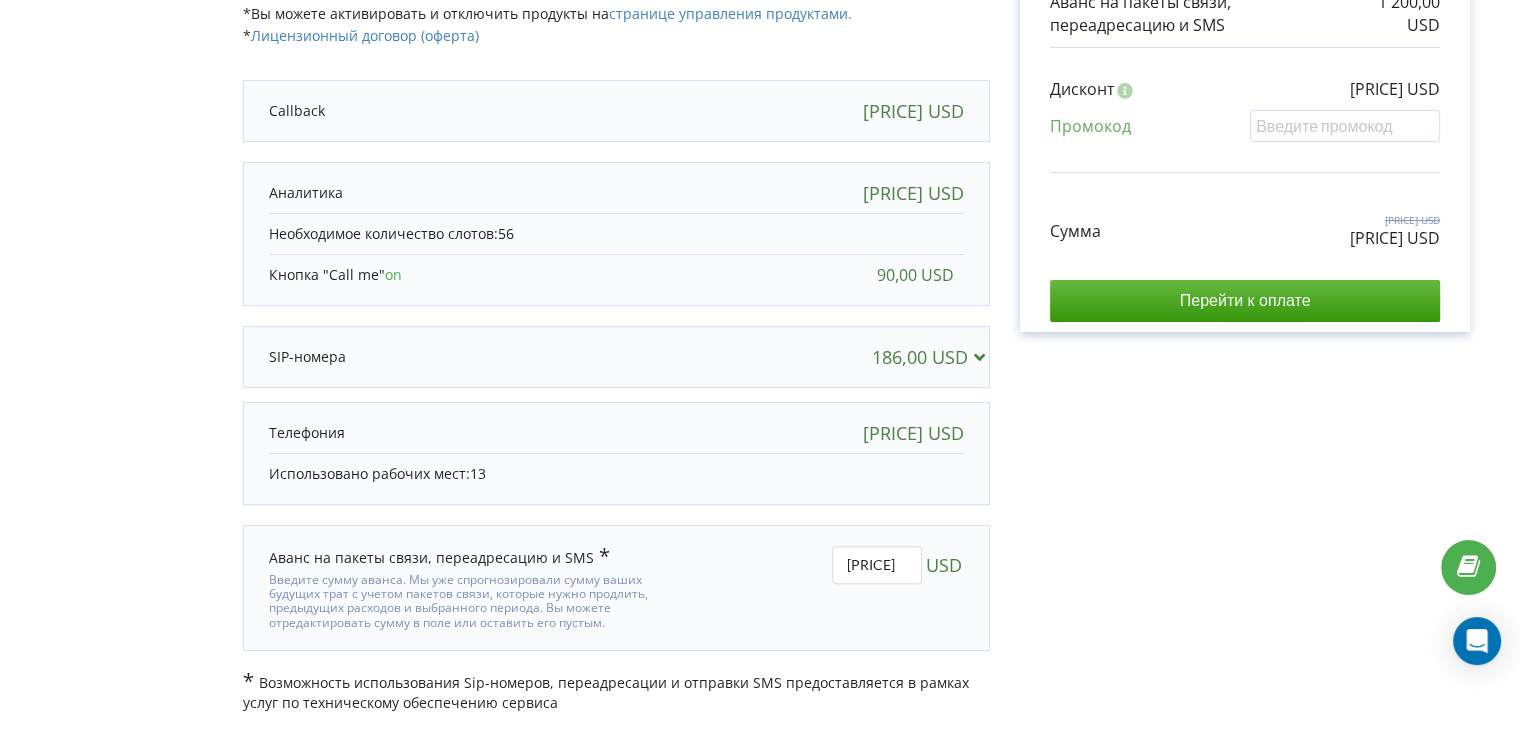 click on "В этом проекте есть незавершенный платеж.  Перейти на страницу неоплаченных счетов
Детали счета на оплату
Выберите период для продления проекта  w8shipping.kz
Экономьте средства — чем больше период продления, тем меньше оплата! 90 дней 56 on  13" at bounding box center (760, 137) 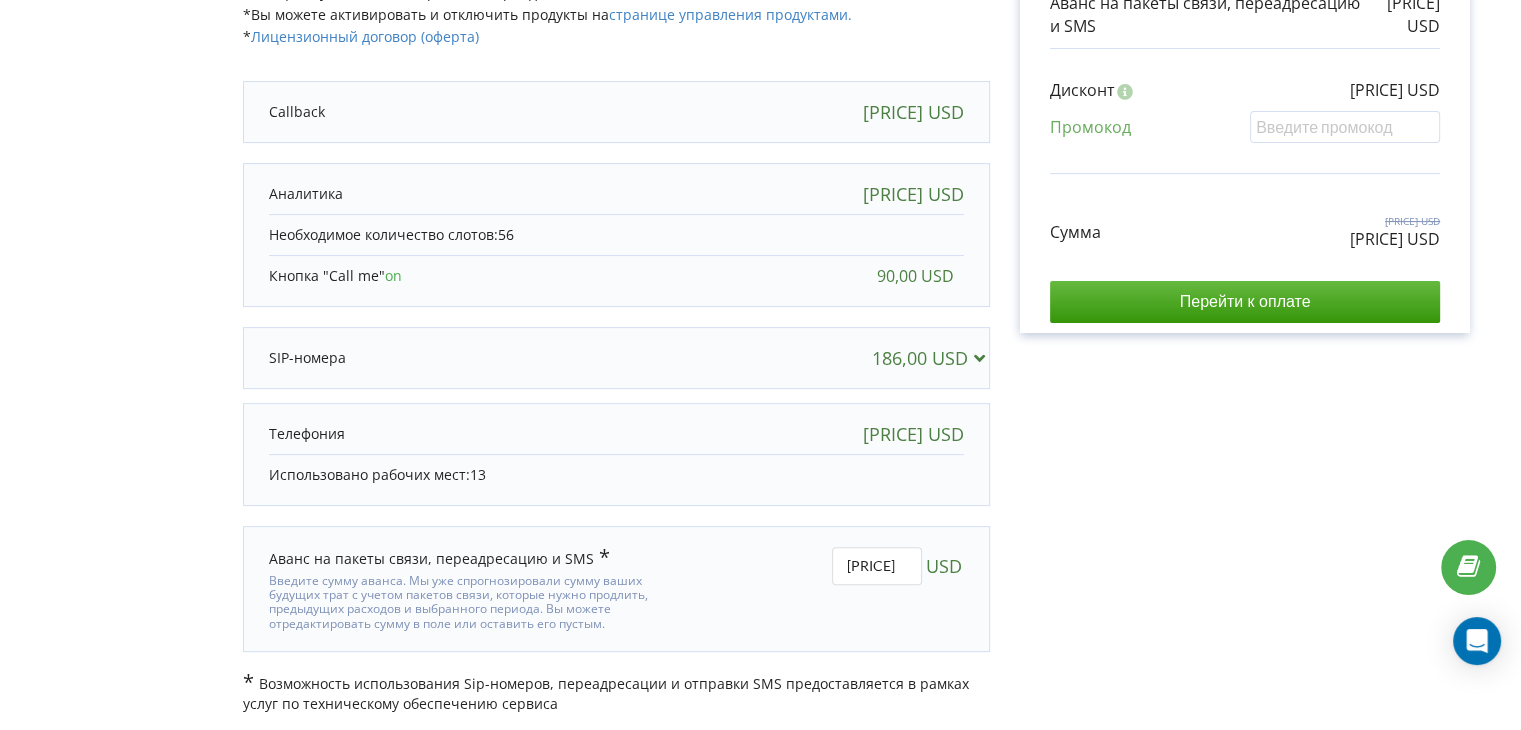 scroll, scrollTop: 545, scrollLeft: 0, axis: vertical 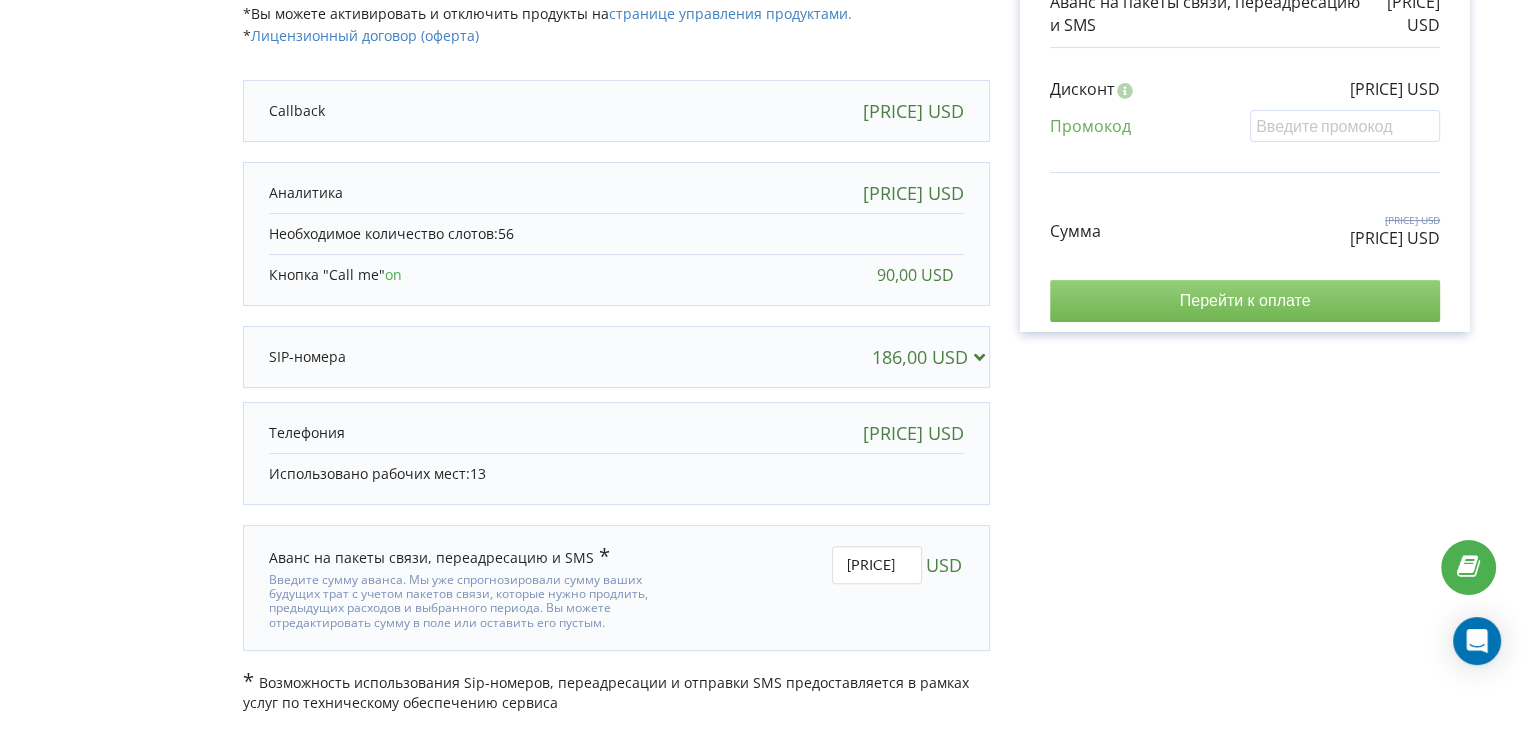 click on "Перейти к оплате" at bounding box center (1245, 301) 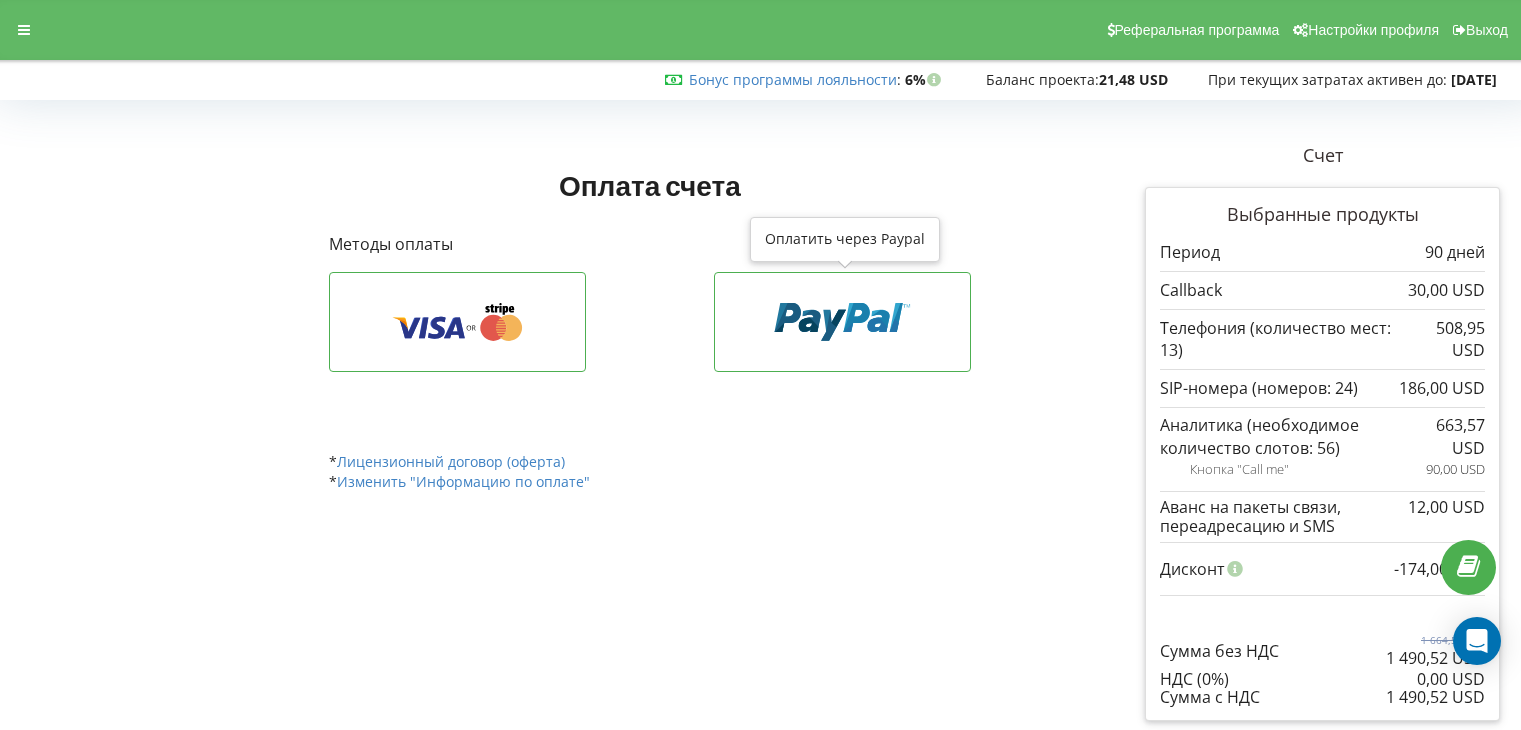 scroll, scrollTop: 0, scrollLeft: 0, axis: both 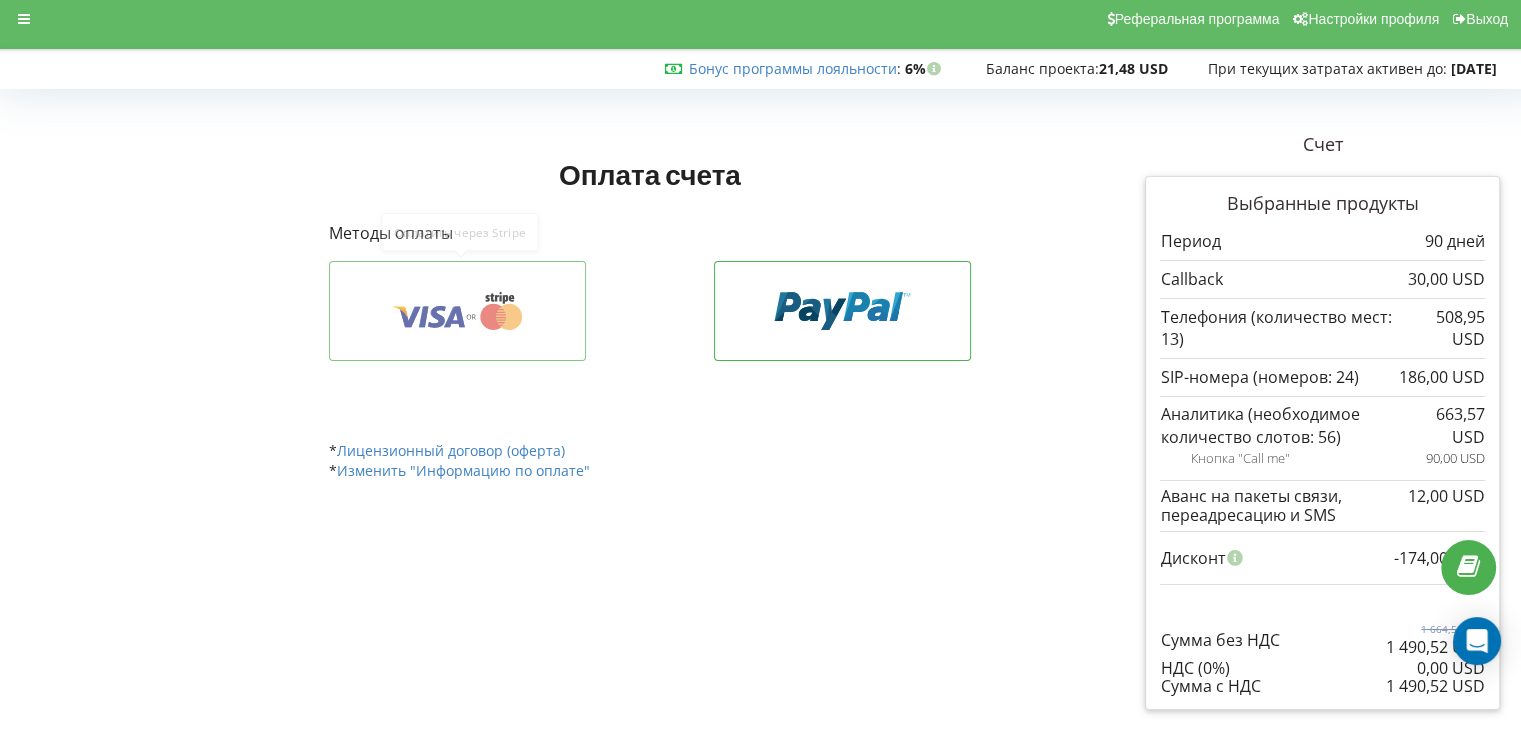 click 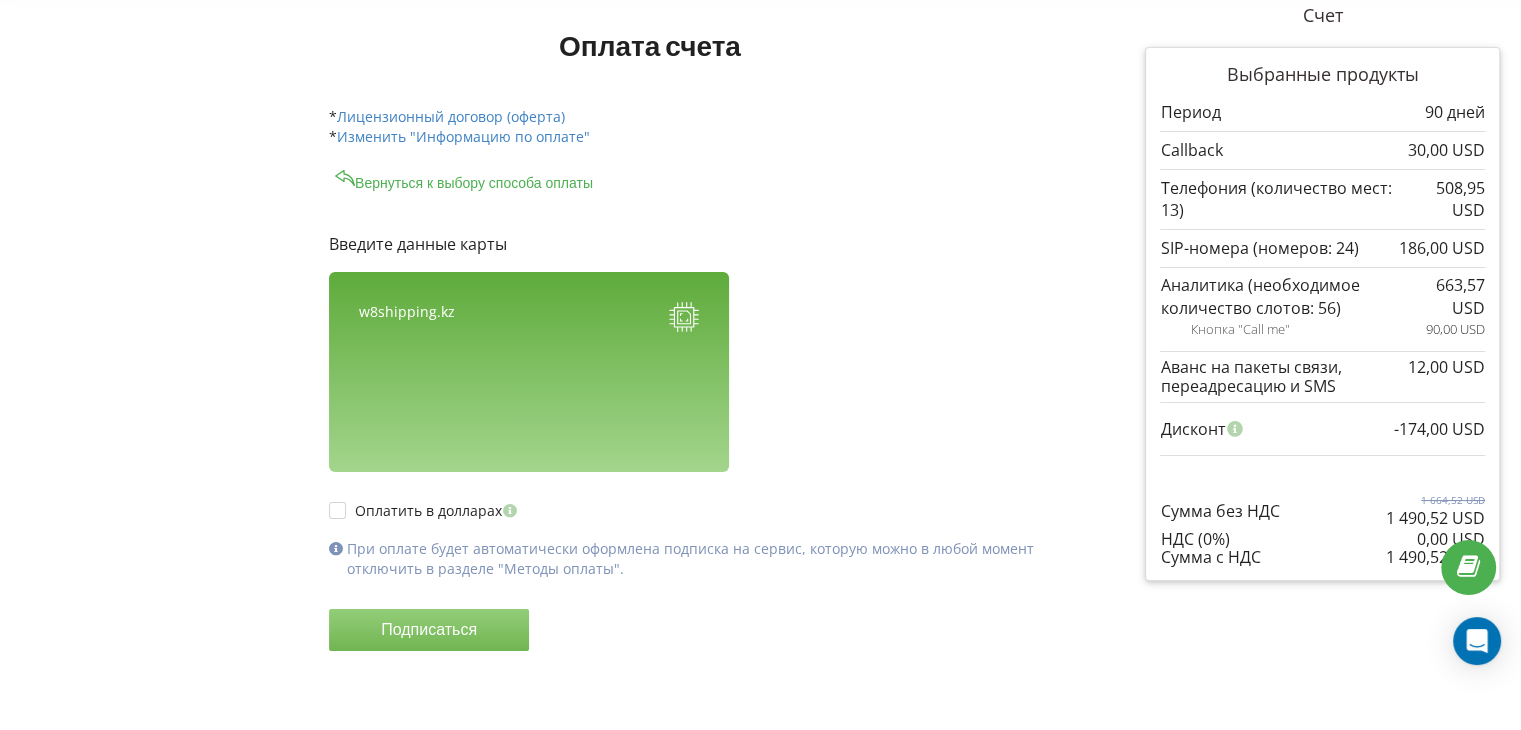 scroll, scrollTop: 142, scrollLeft: 0, axis: vertical 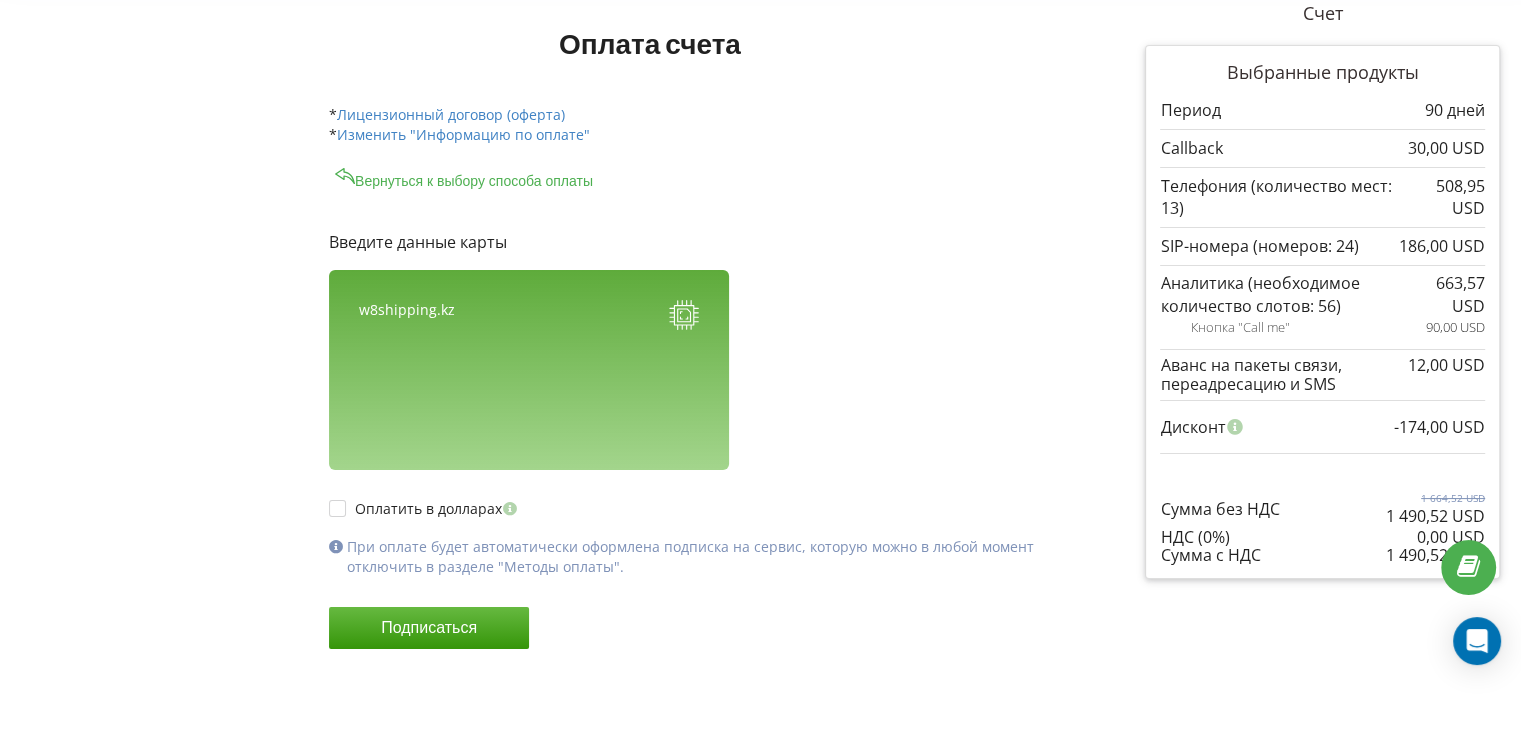 click on "Оплата счета
Счет" at bounding box center [760, 355] 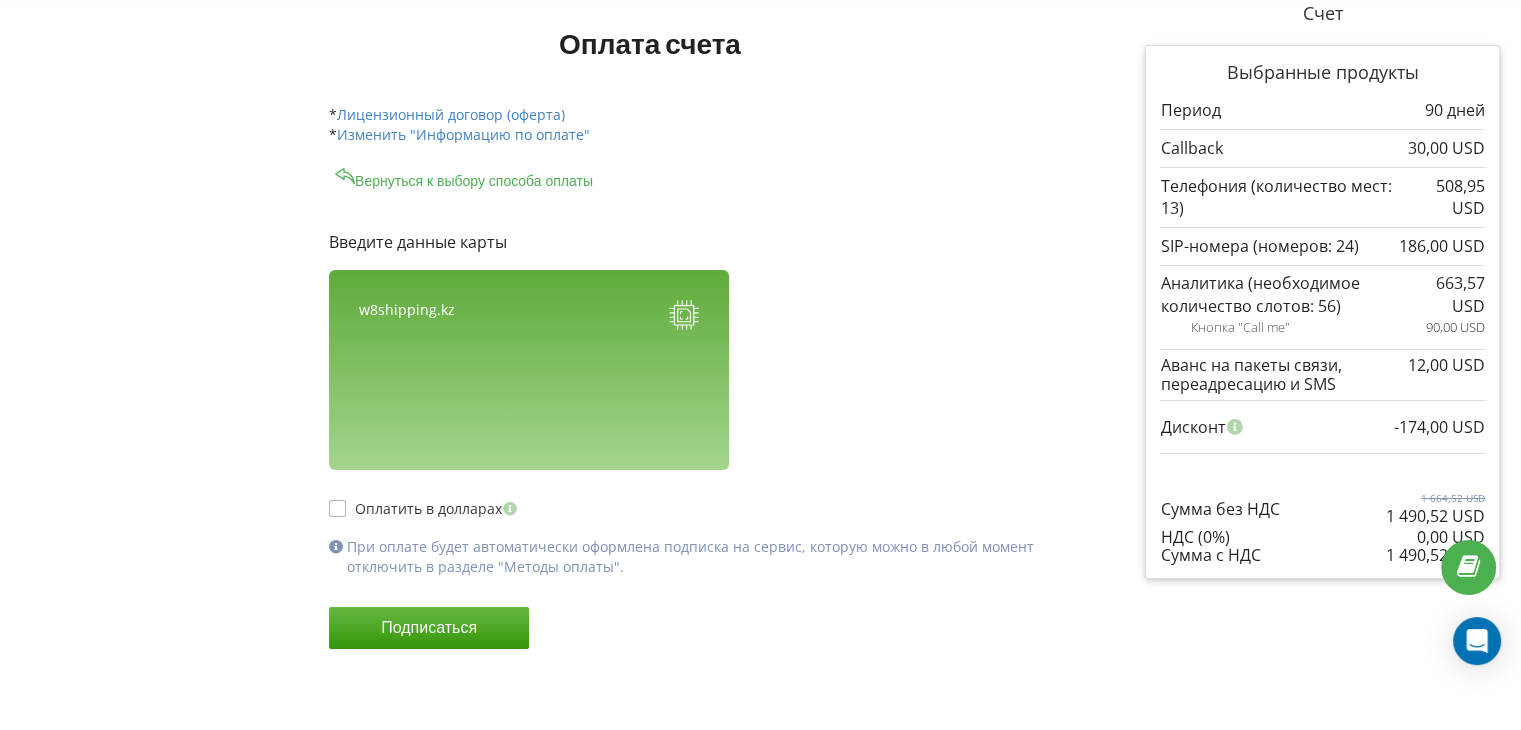 click on "Оплатить в долларах" at bounding box center (425, 508) 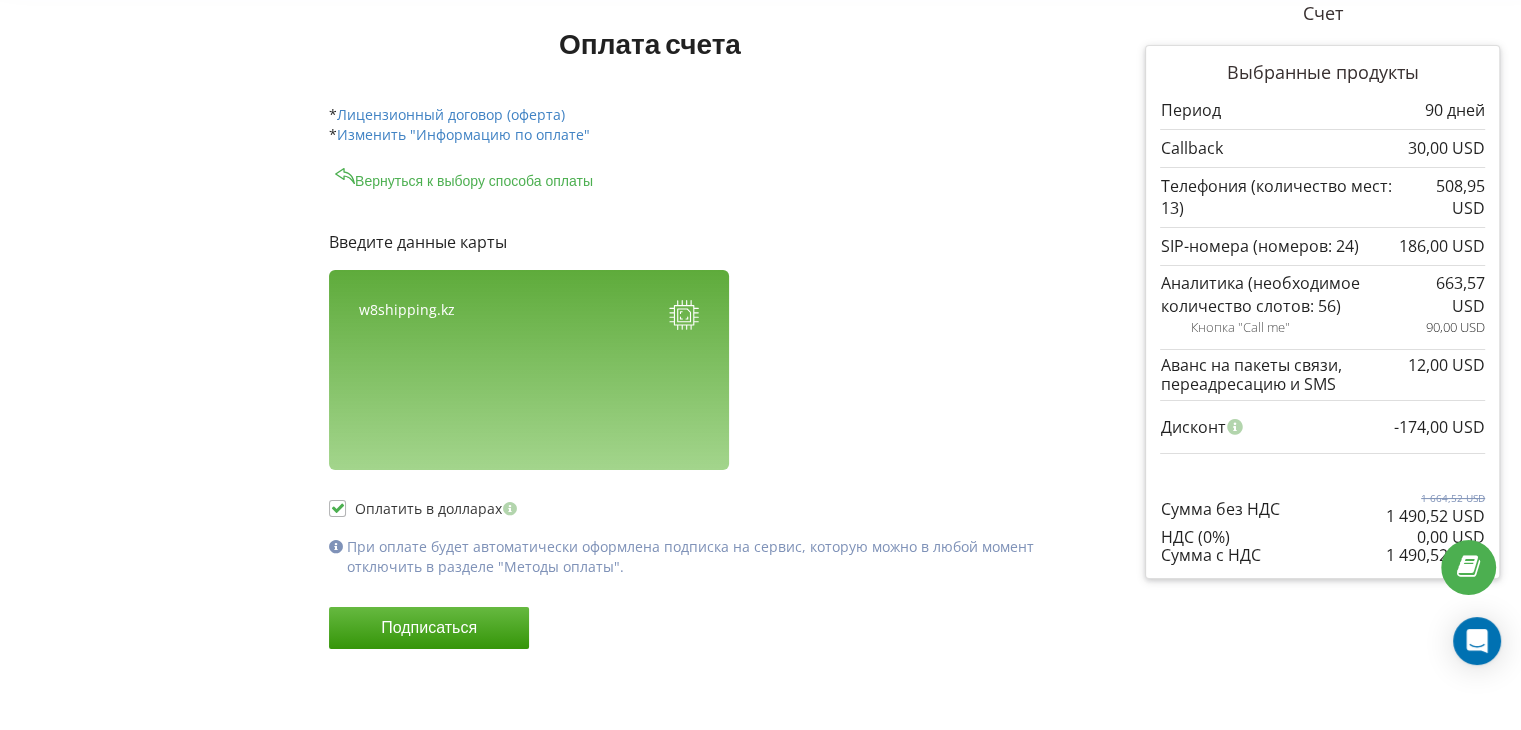 checkbox on "true" 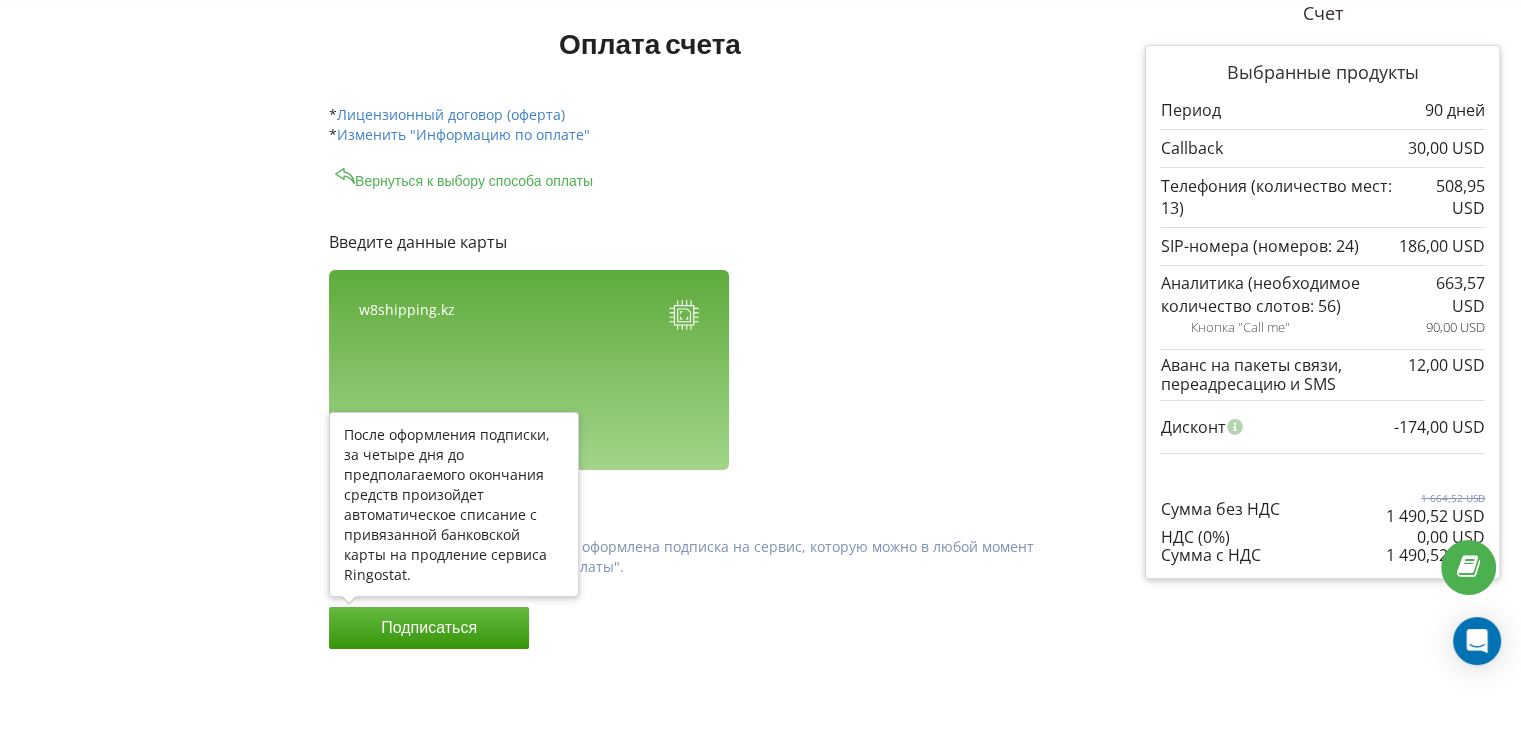 click on "Подписаться" at bounding box center (429, 628) 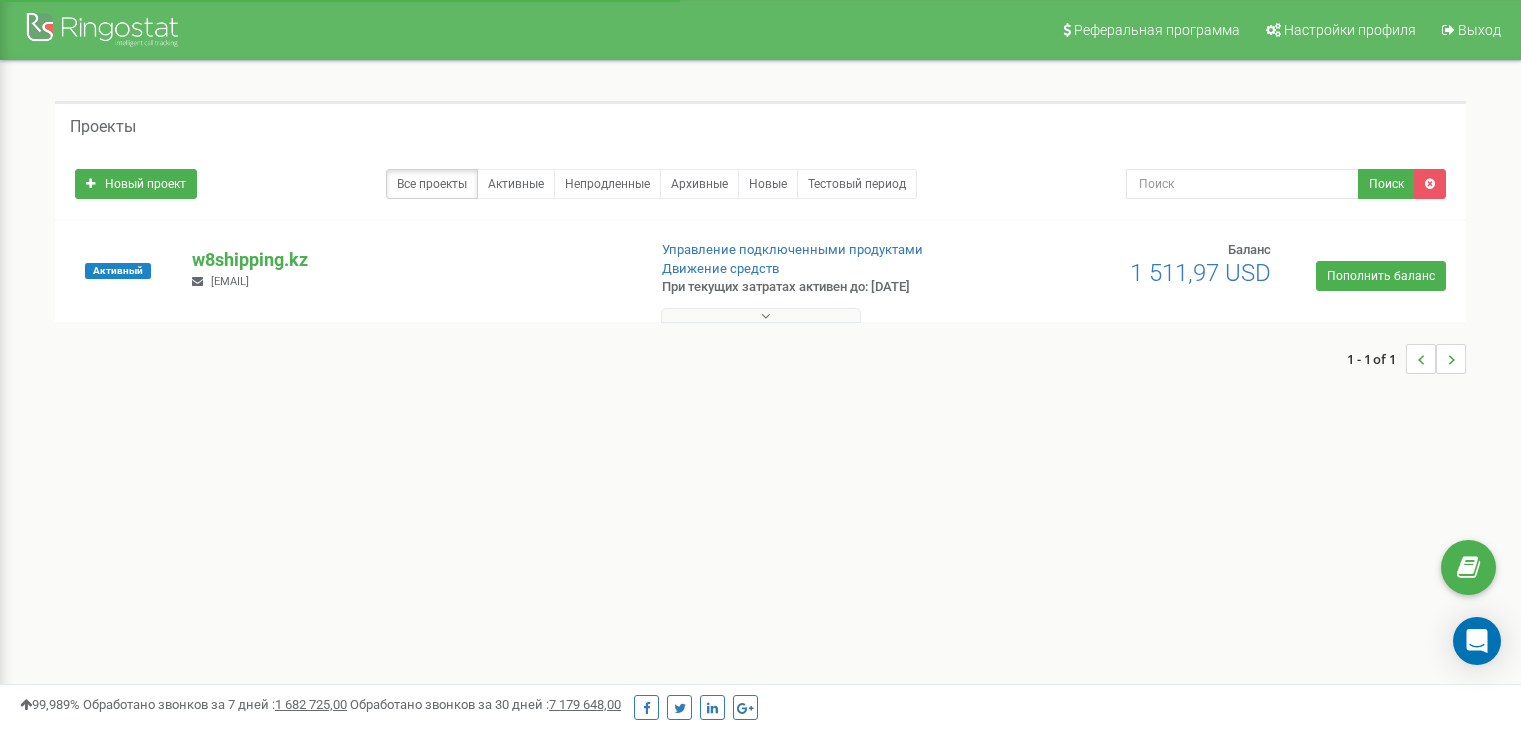scroll, scrollTop: 0, scrollLeft: 0, axis: both 